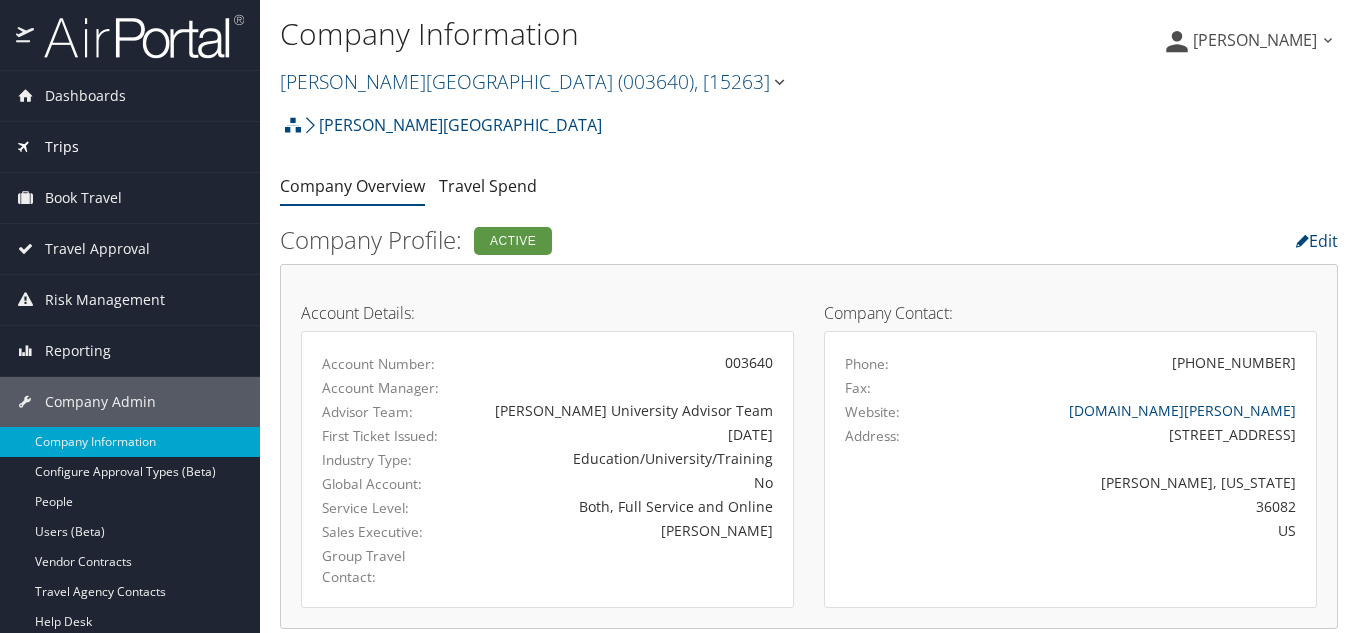 scroll, scrollTop: 0, scrollLeft: 0, axis: both 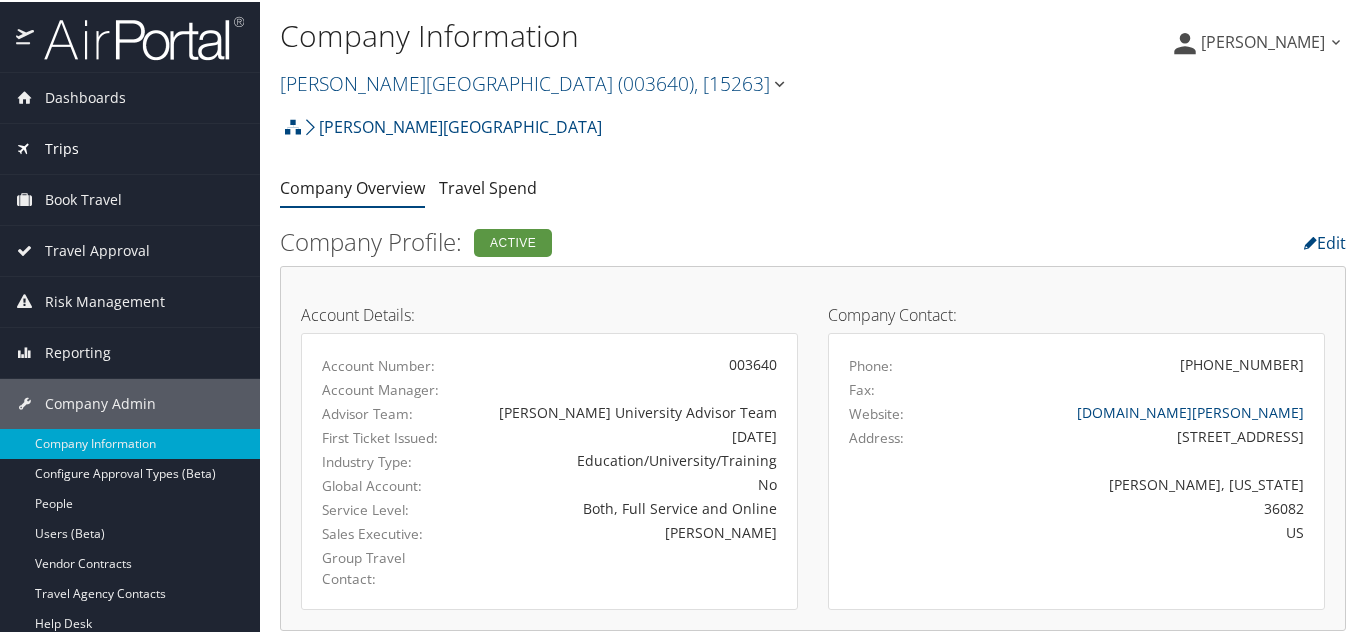 click on "Trips" at bounding box center [130, 147] 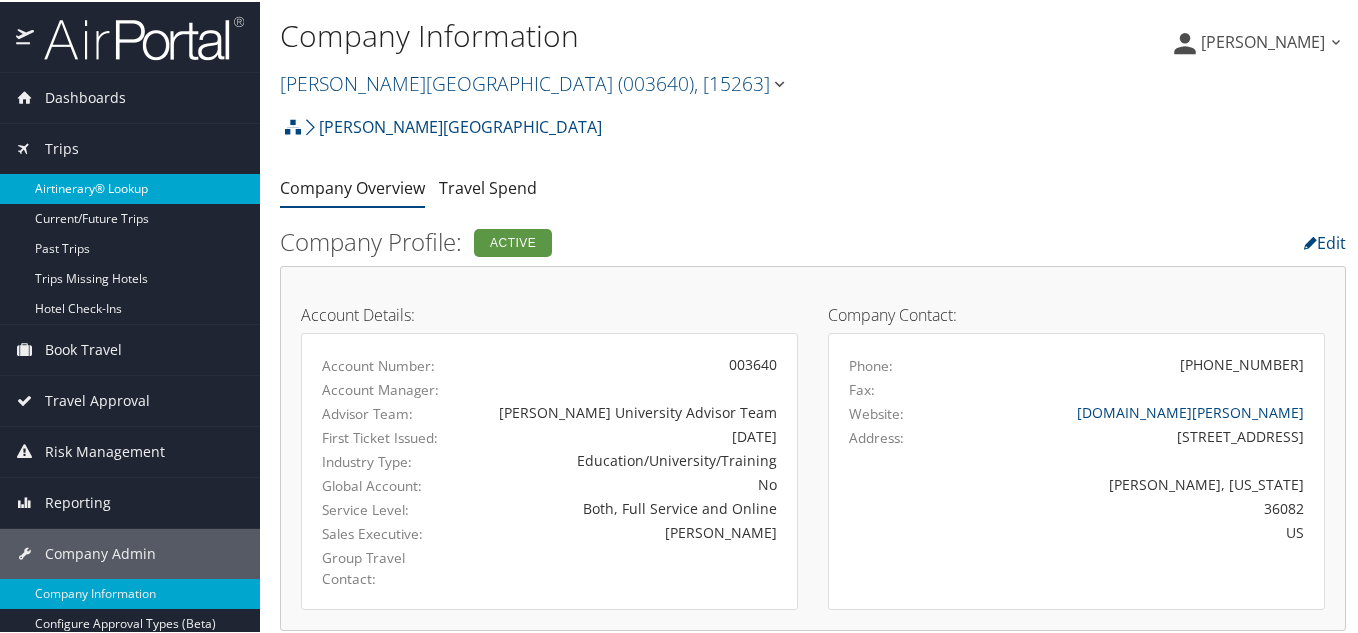 click on "Airtinerary® Lookup" at bounding box center (130, 187) 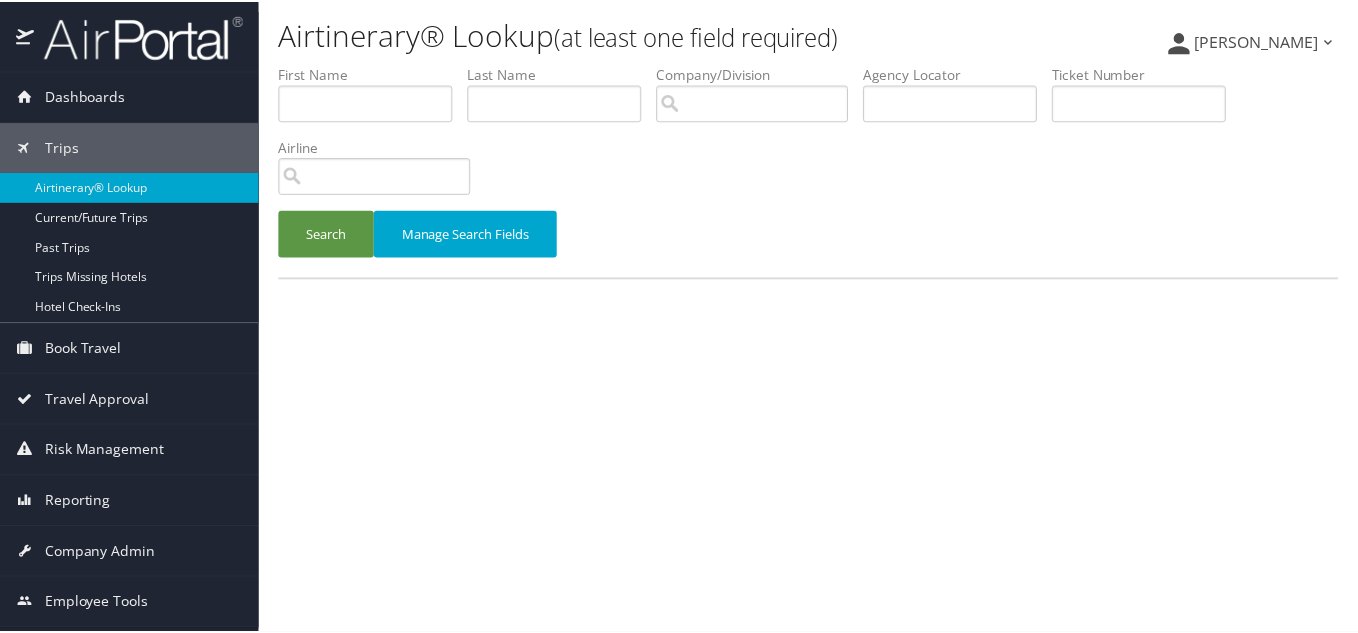 scroll, scrollTop: 0, scrollLeft: 0, axis: both 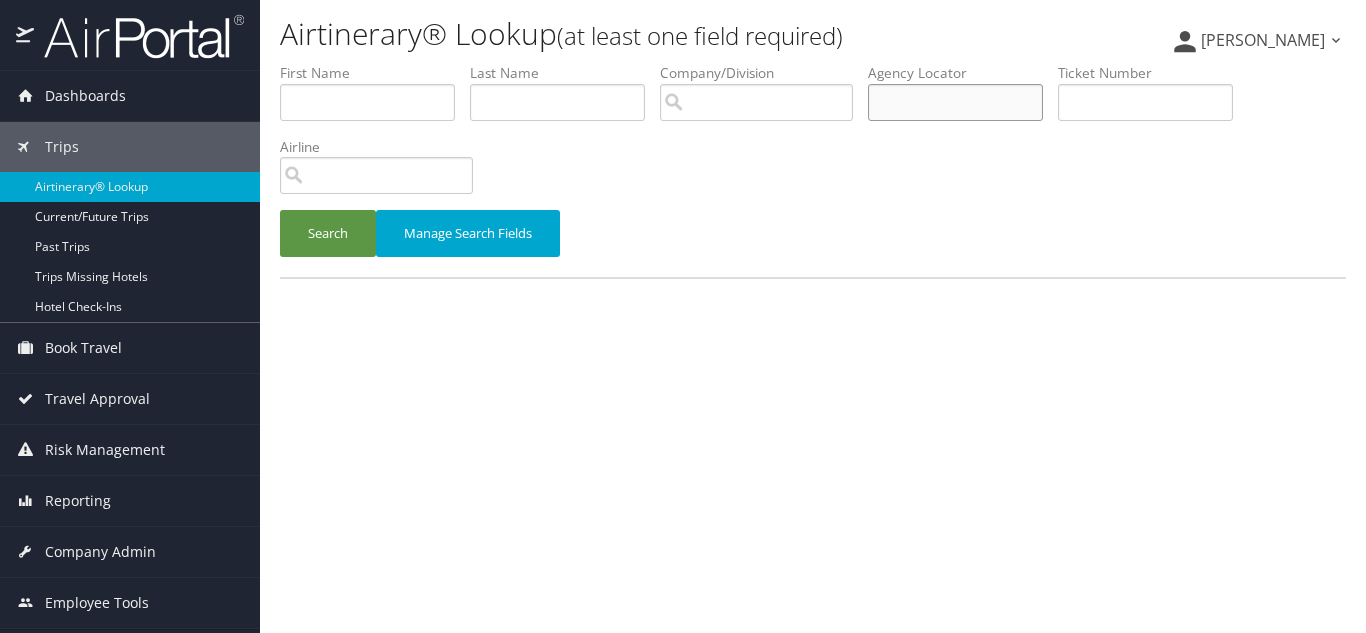 click at bounding box center [955, 102] 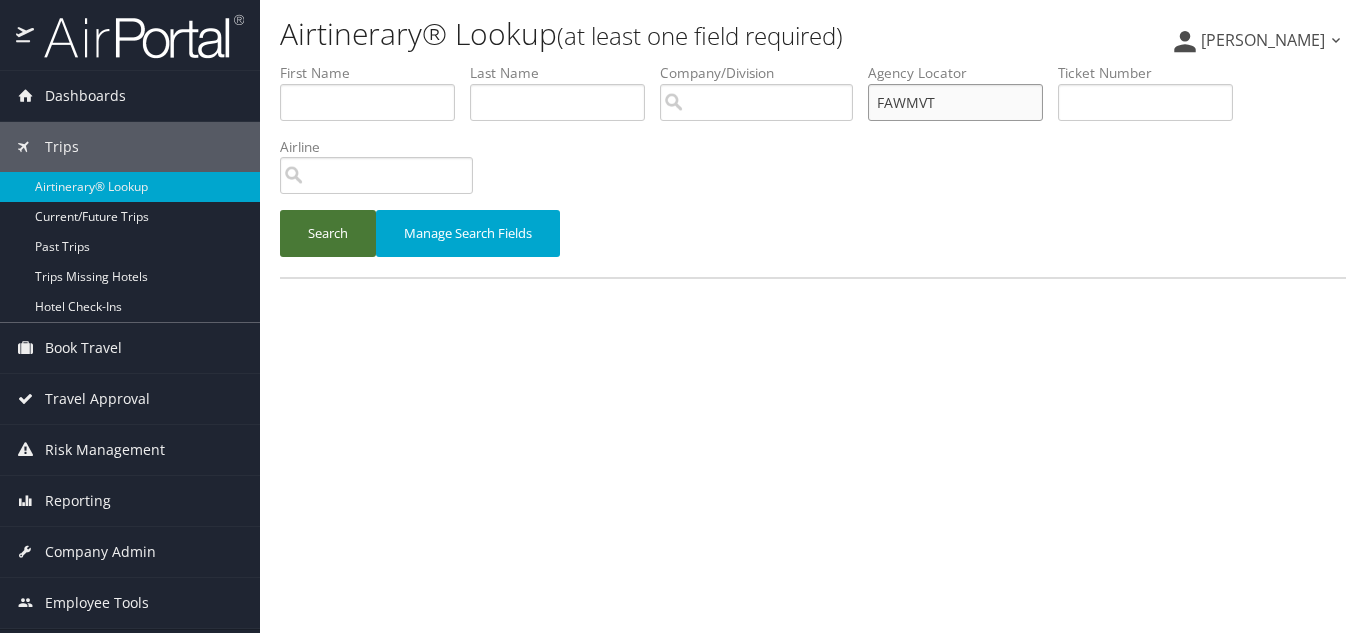 type on "FAWMVT" 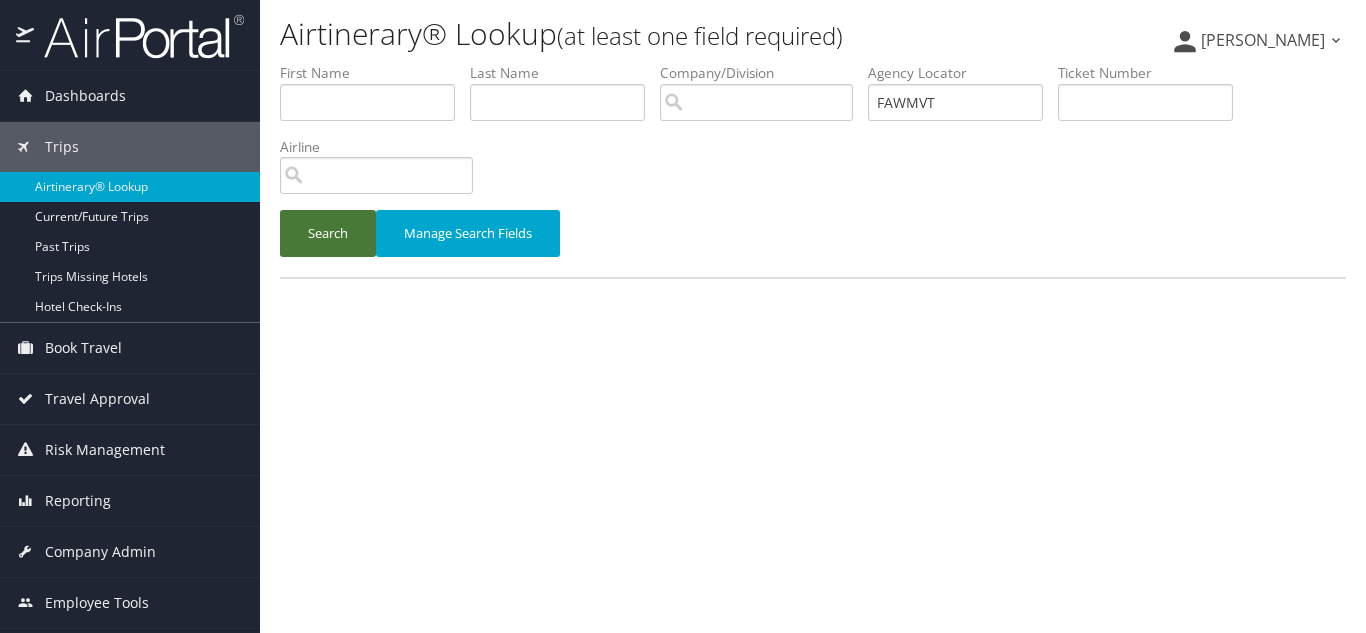 click on "Search" at bounding box center (328, 233) 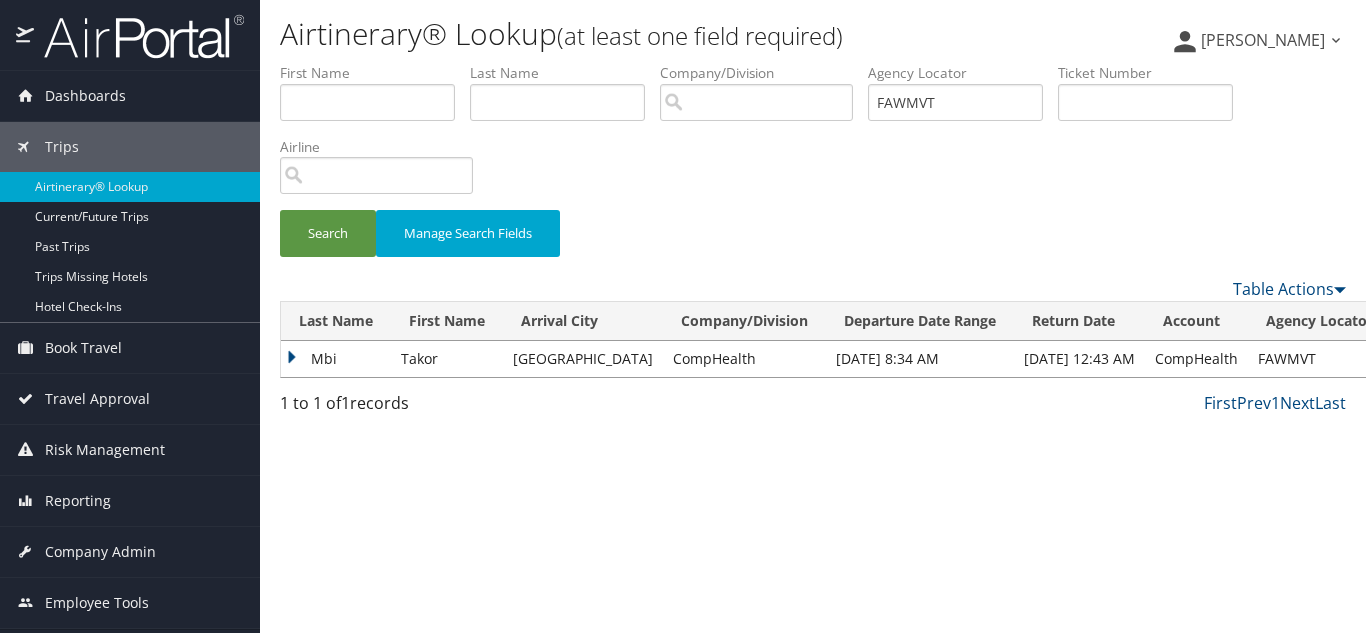 click on "CompHealth" at bounding box center (744, 359) 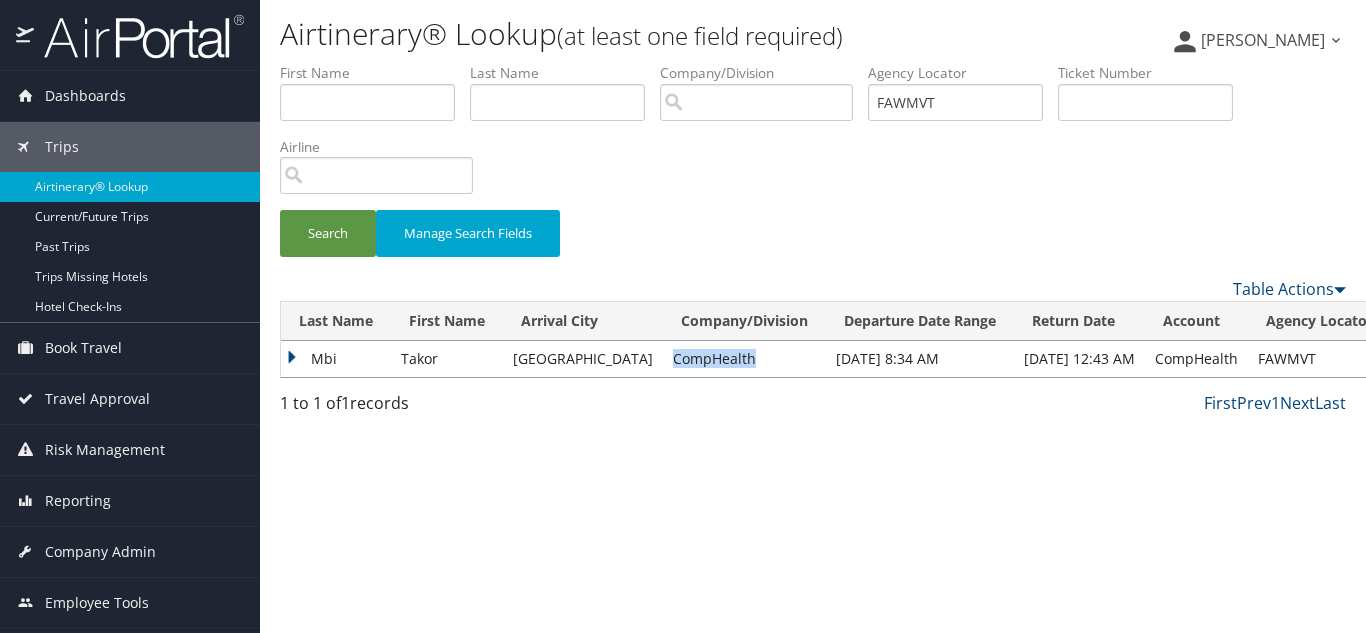 click on "CompHealth" at bounding box center (744, 359) 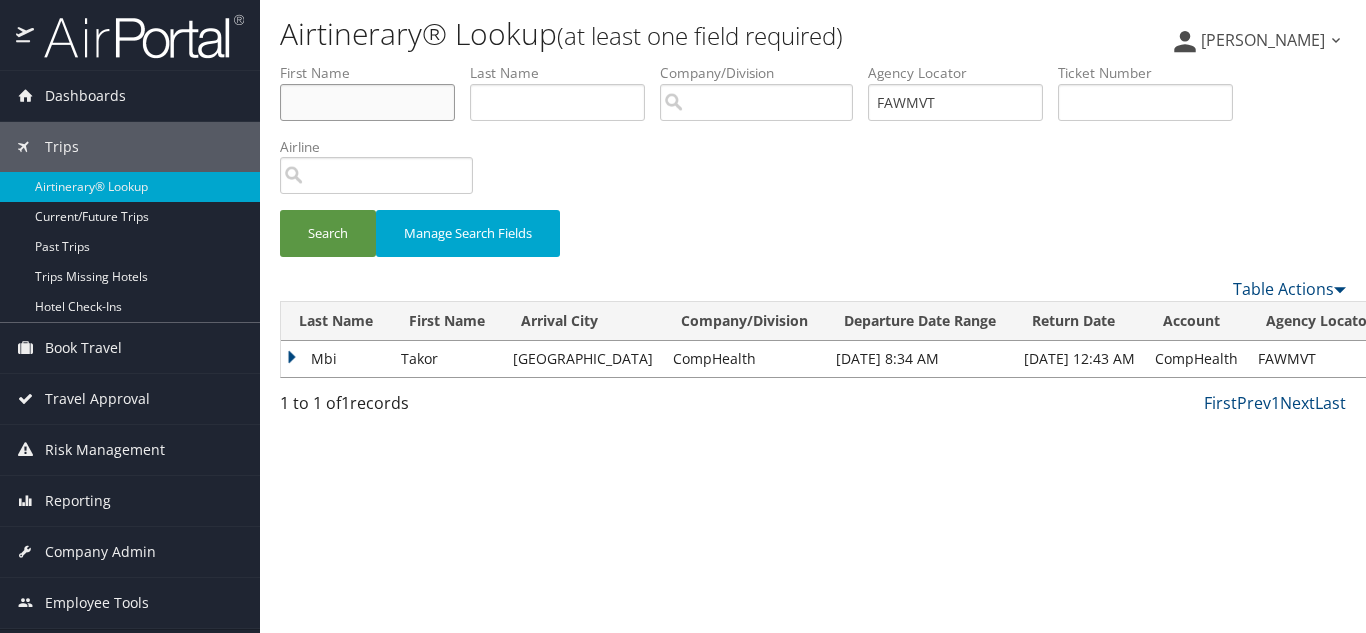 click at bounding box center (367, 102) 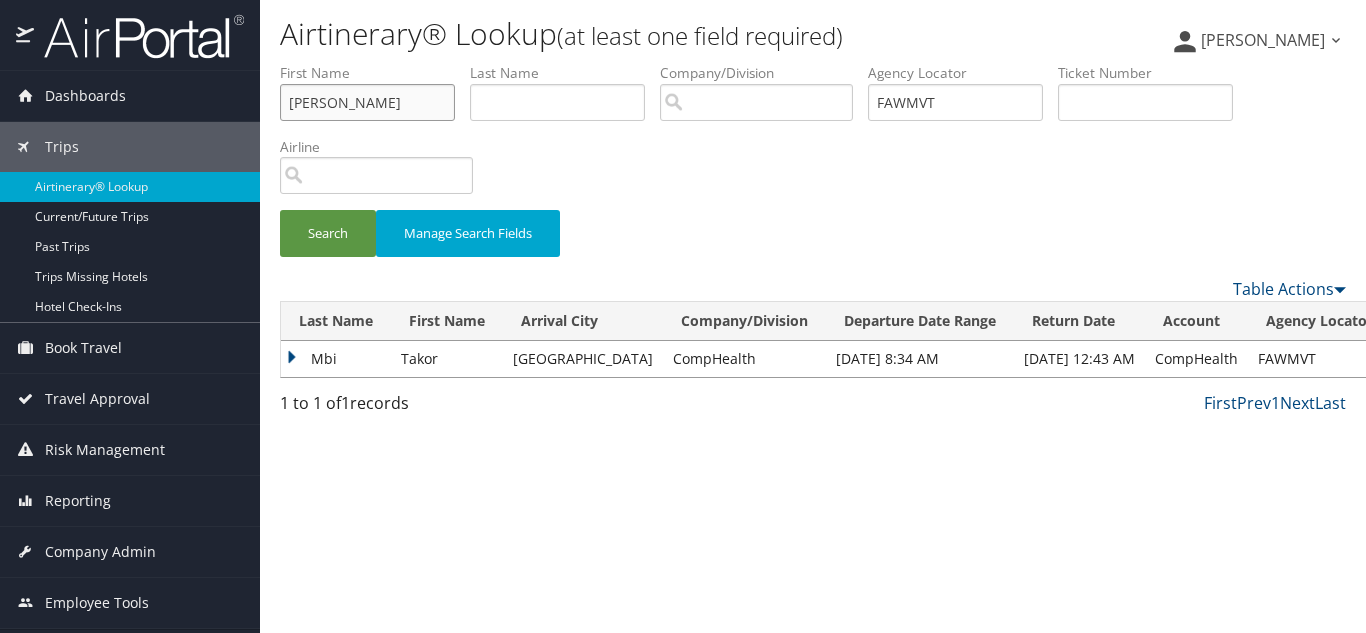 click on "[PERSON_NAME]" at bounding box center (367, 102) 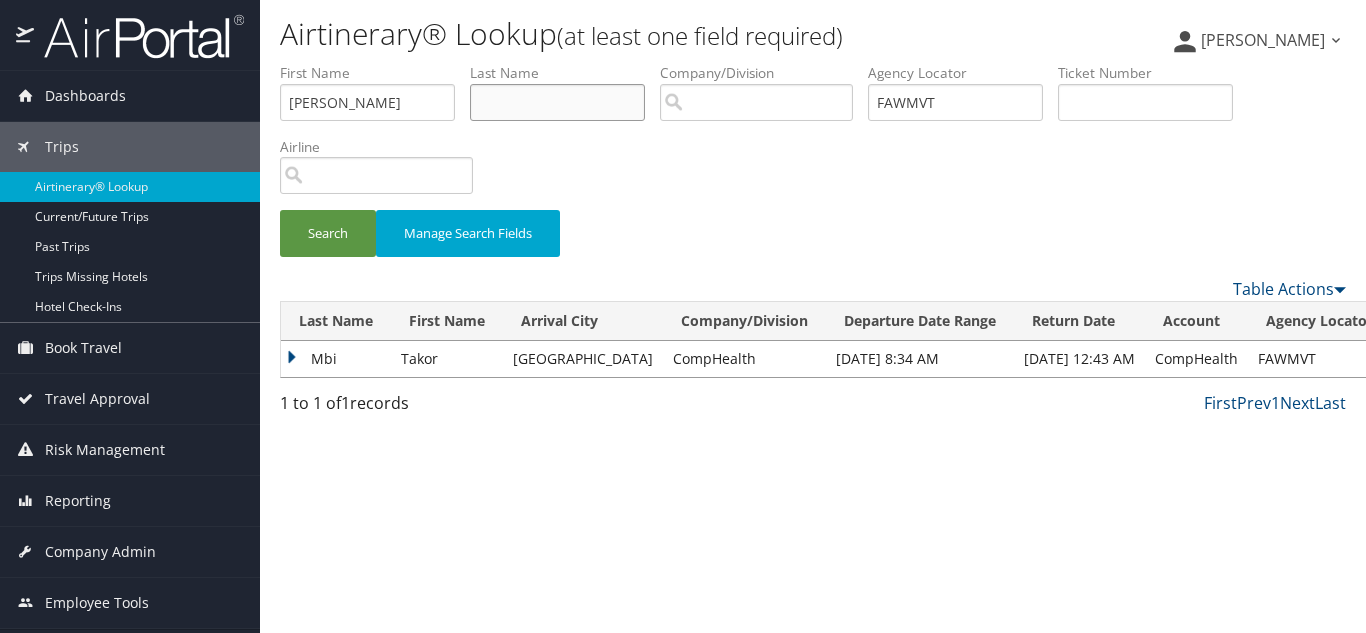 click at bounding box center (557, 102) 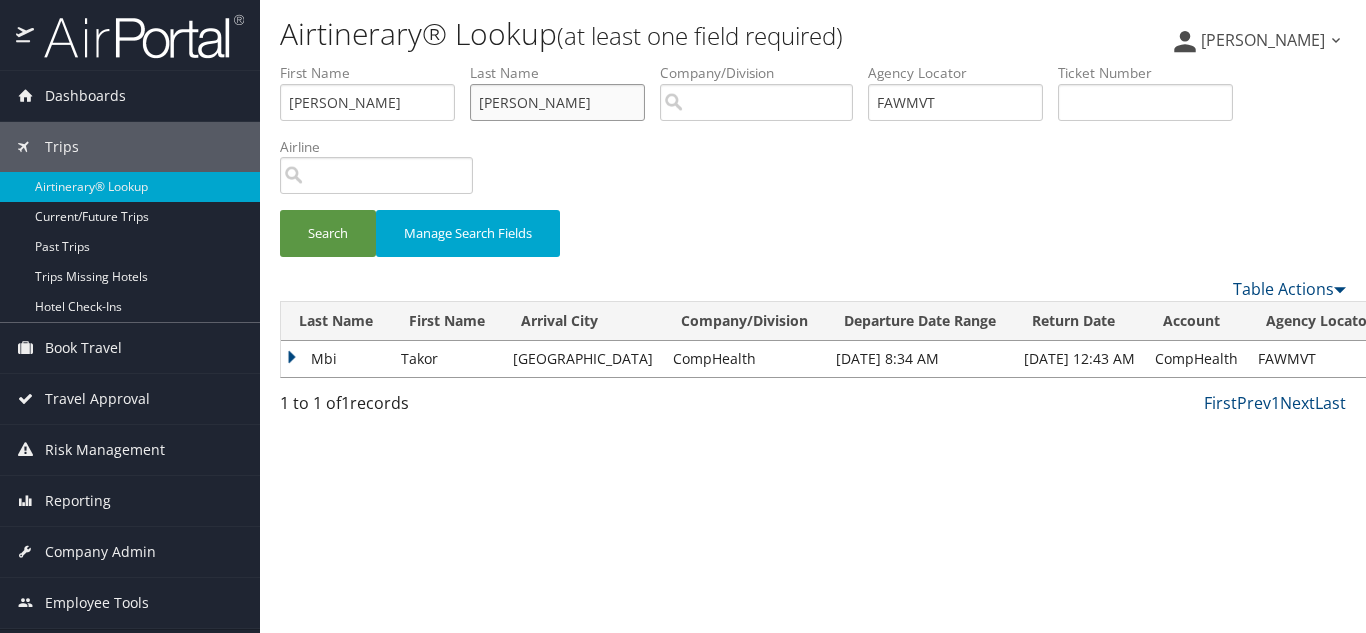 type on "[PERSON_NAME]" 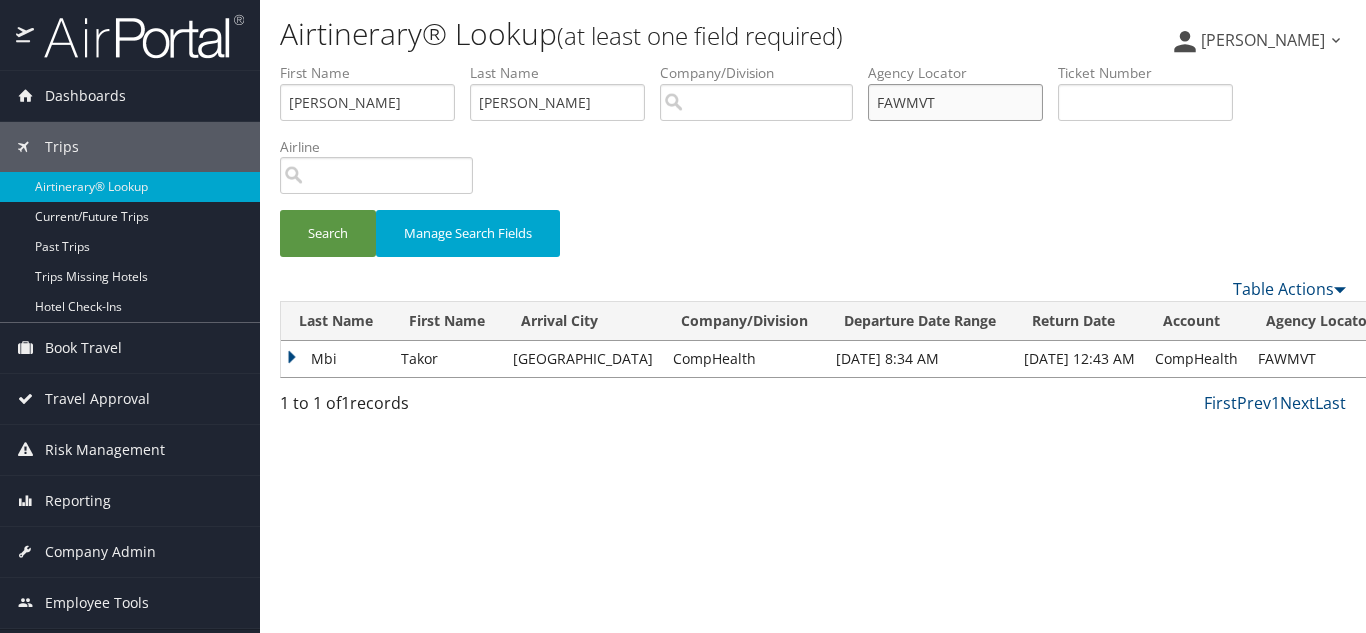 click on "FAWMVT" at bounding box center (955, 102) 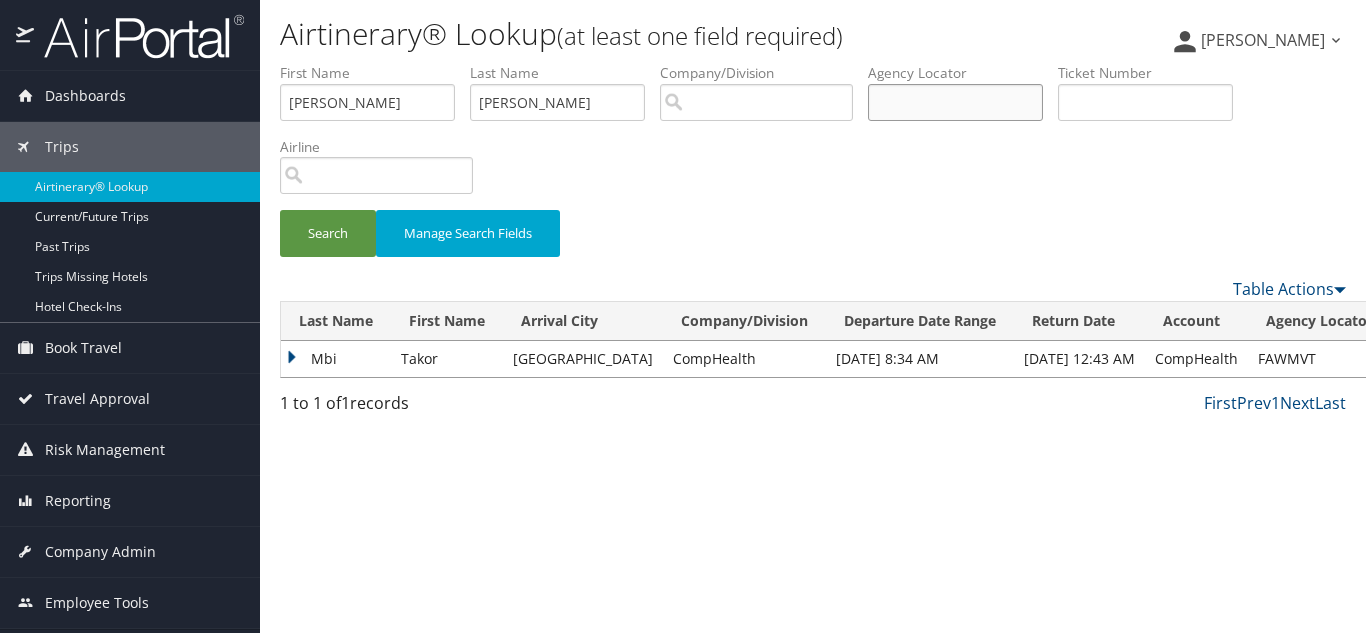 type 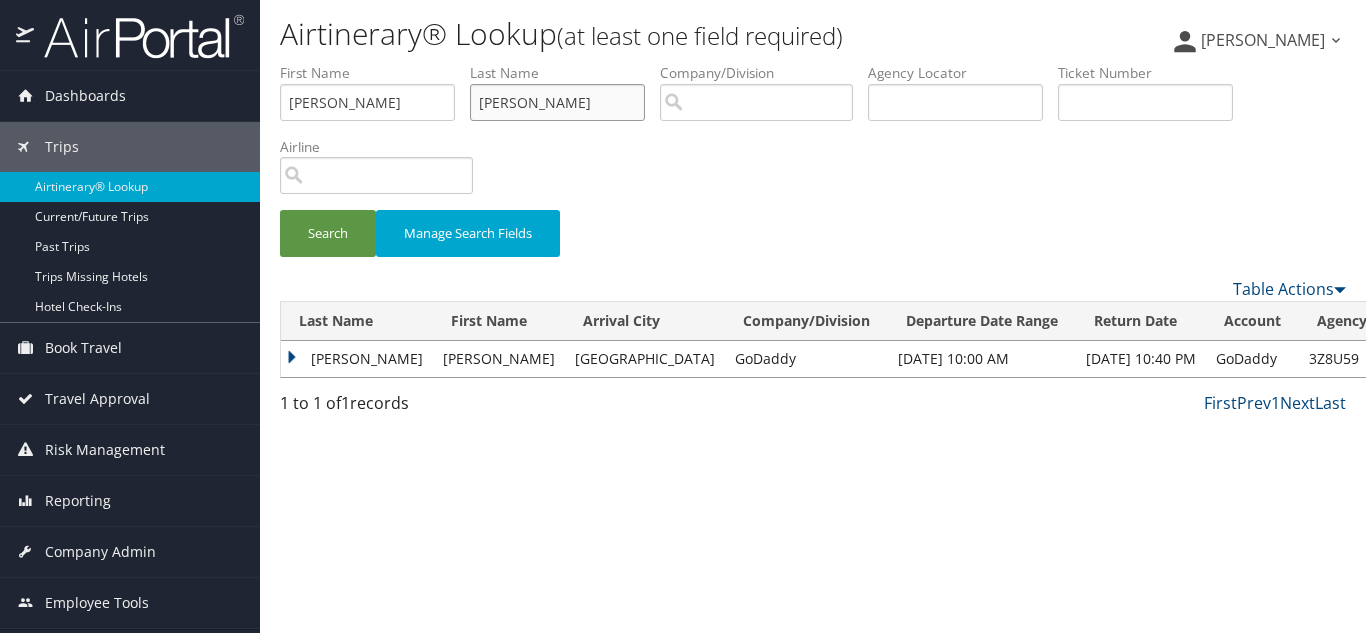 click on "[PERSON_NAME]" at bounding box center (557, 102) 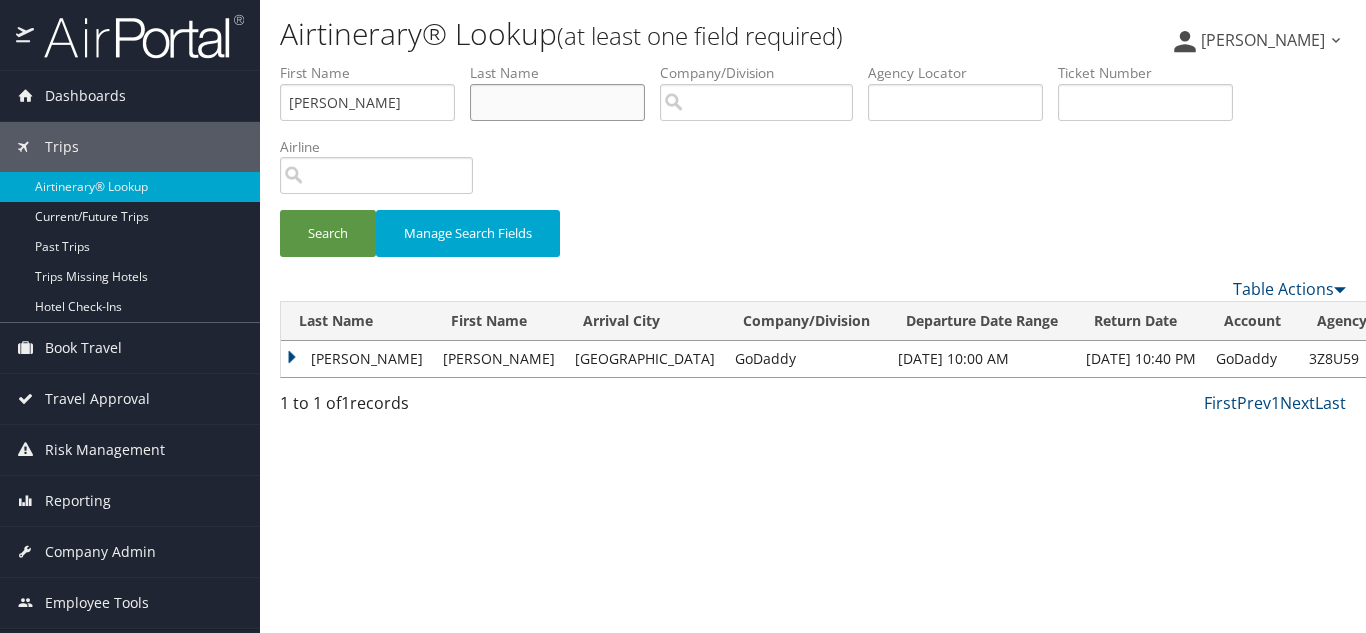 click on "Search" at bounding box center [328, 233] 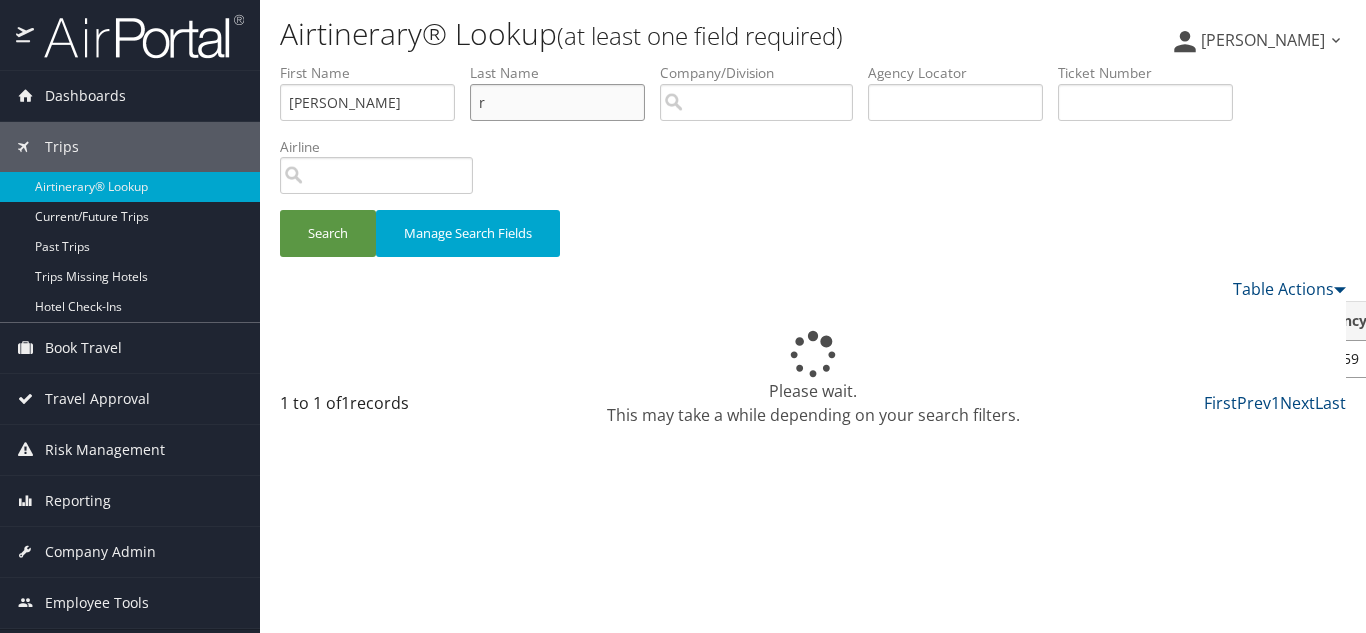 type on "r" 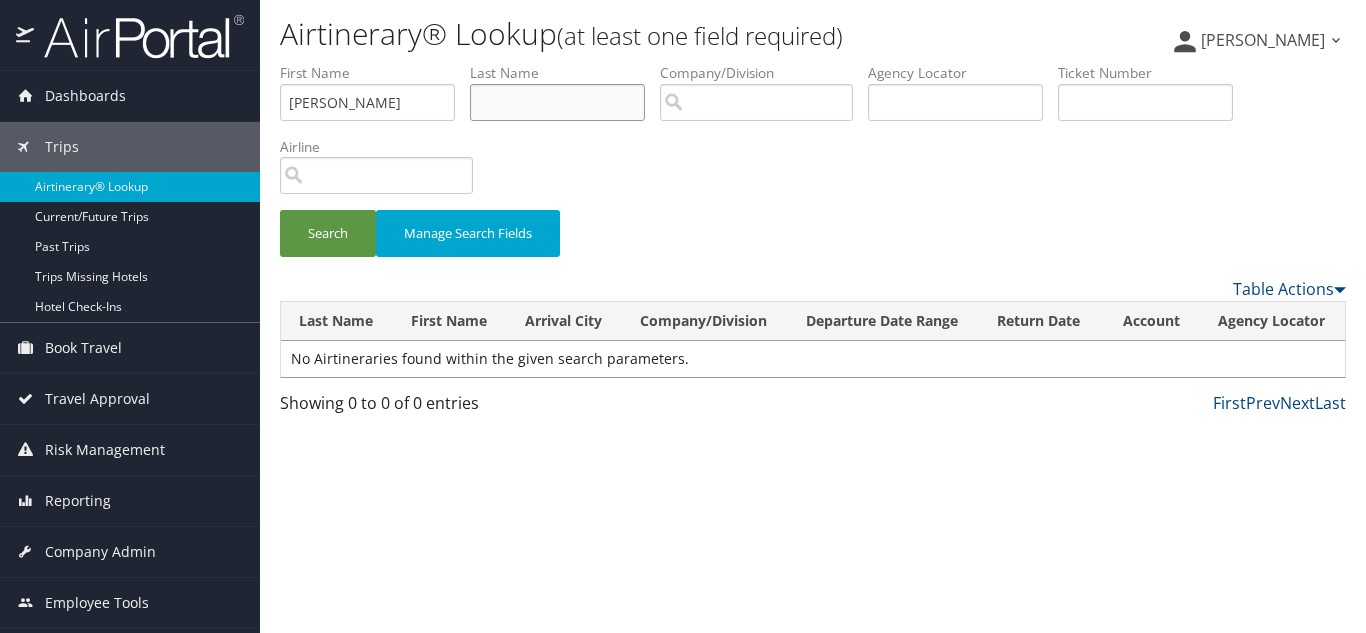click on "Search" at bounding box center [328, 233] 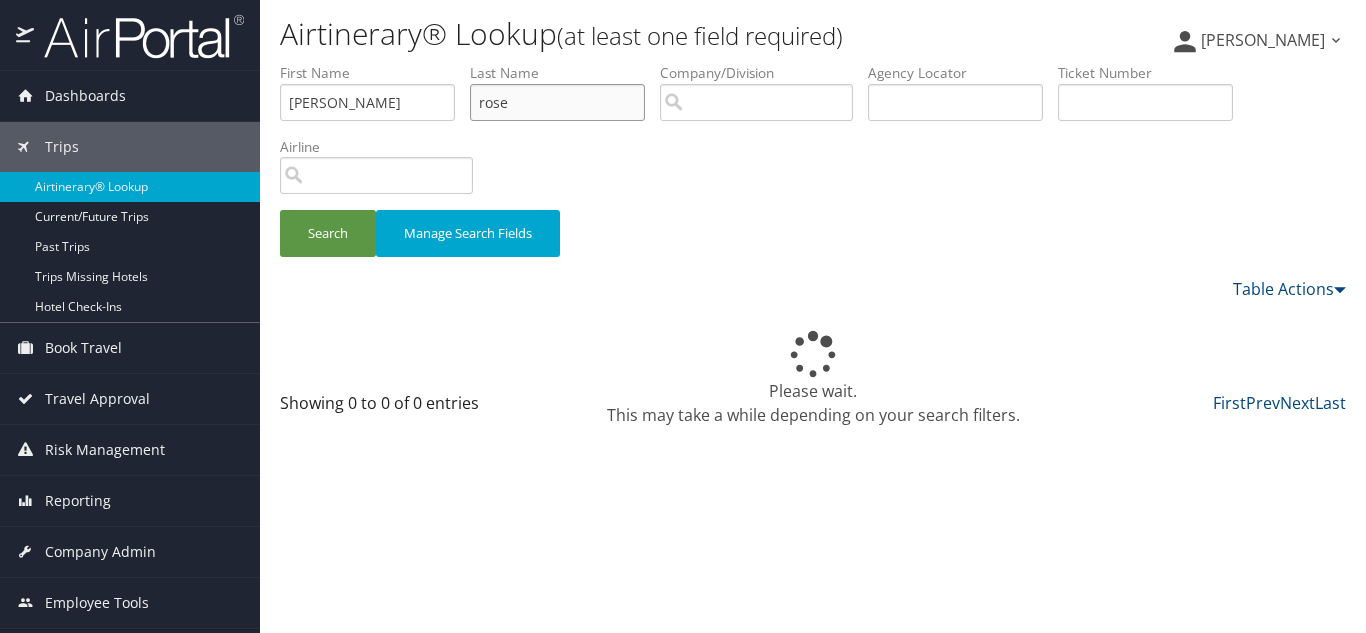 click on "Search" at bounding box center [328, 233] 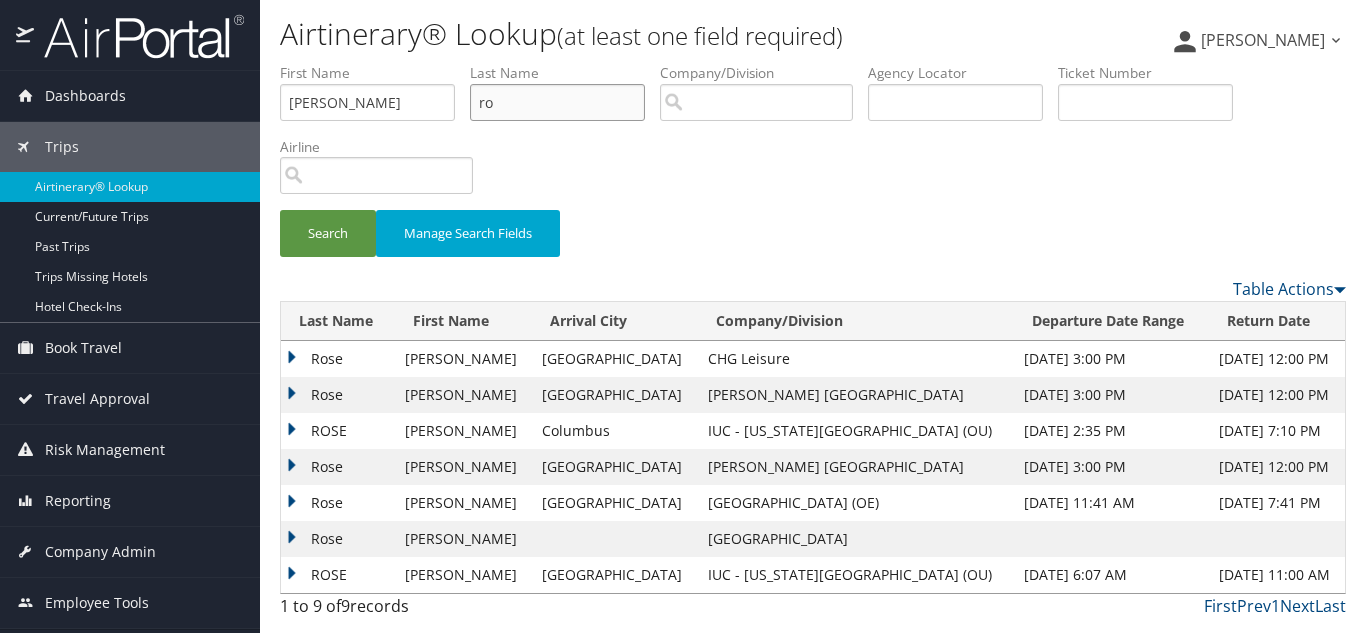 type on "r" 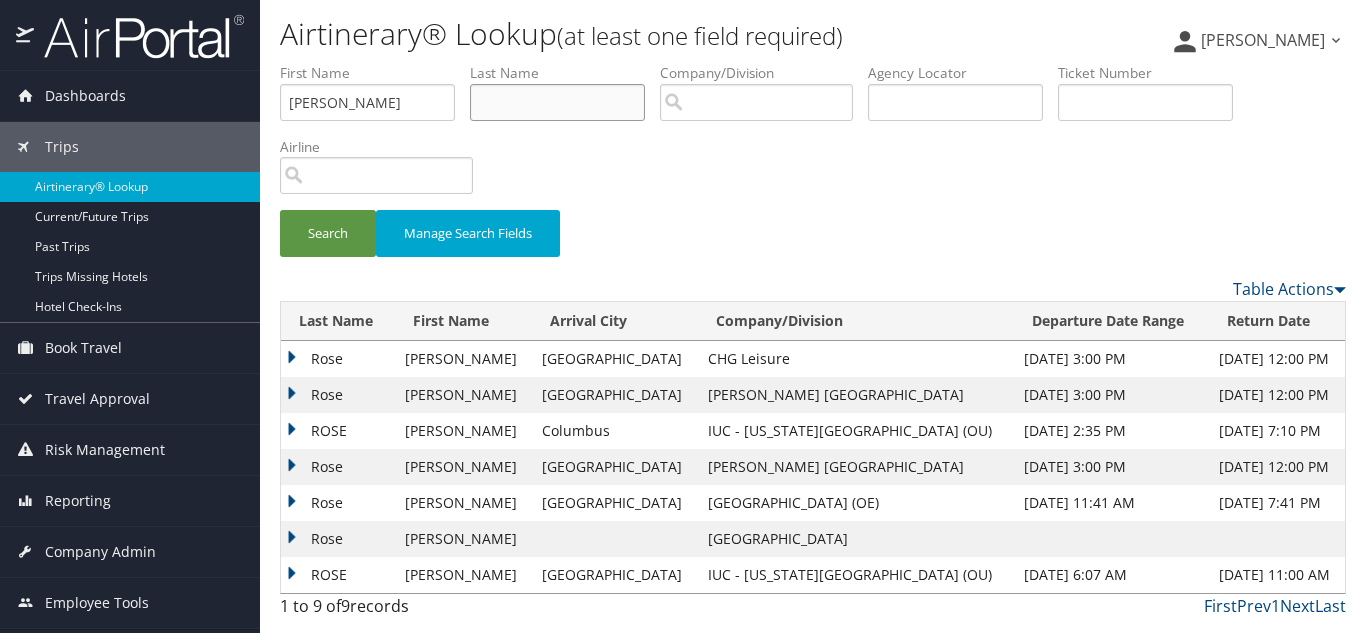 click on "Search" at bounding box center (328, 233) 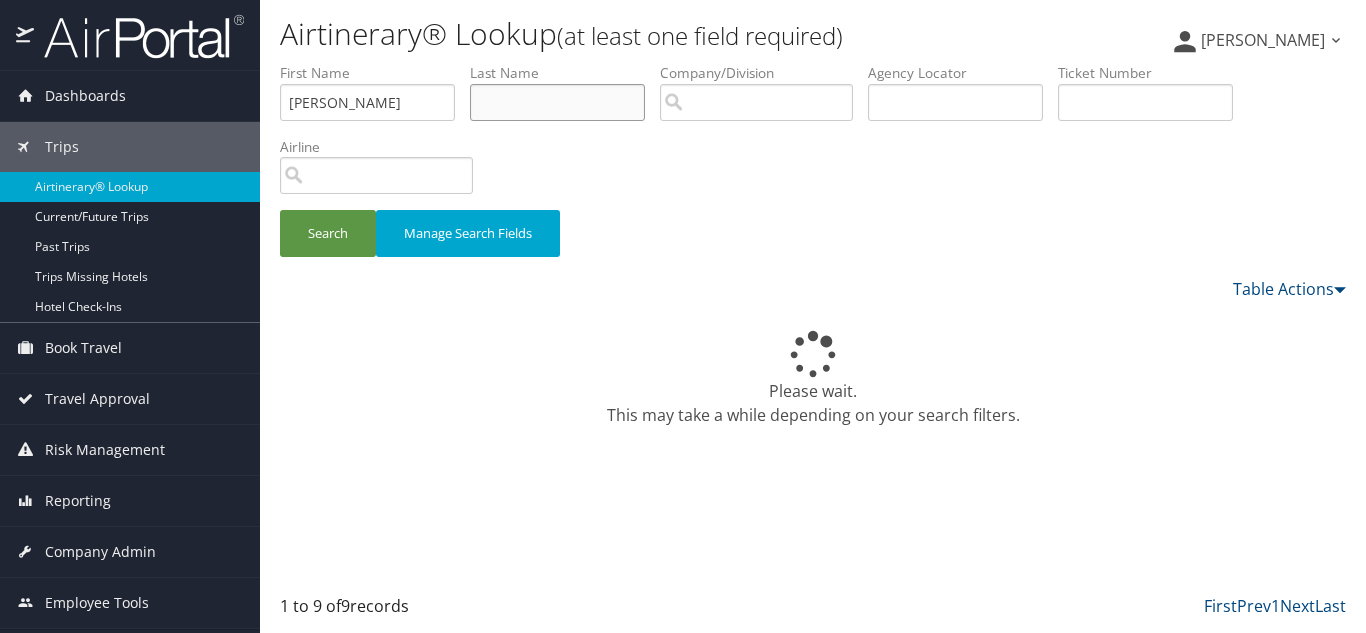 click at bounding box center [557, 102] 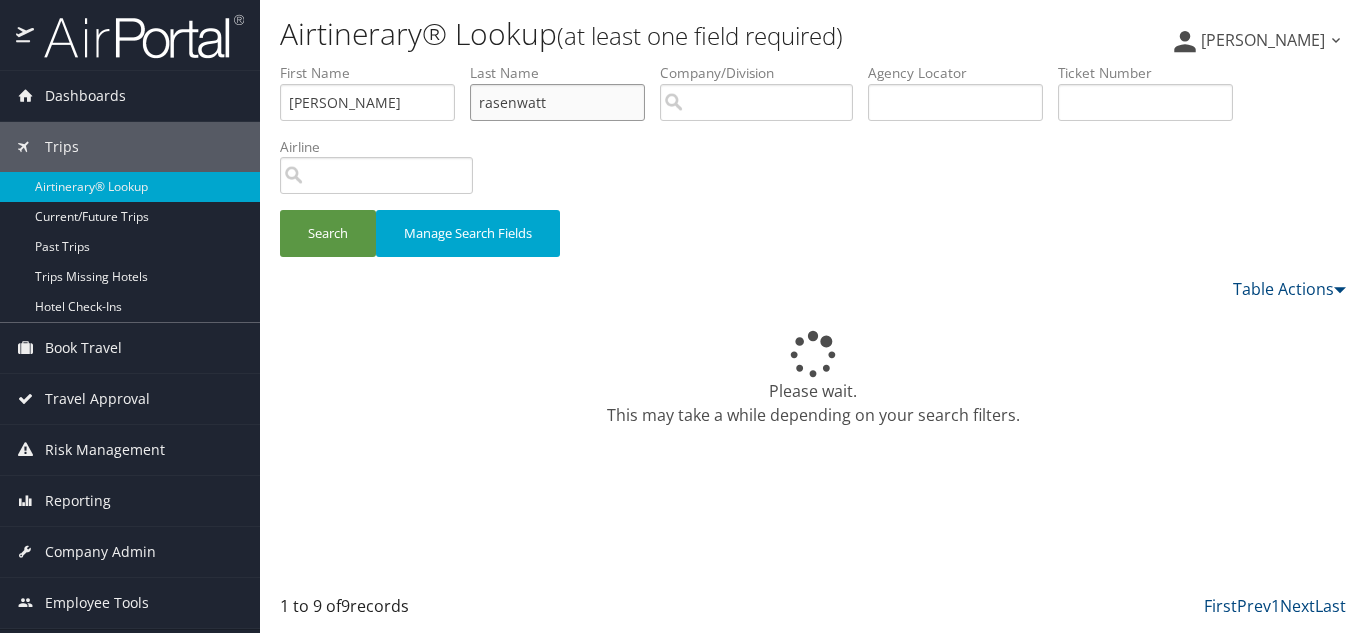 click on "Search" at bounding box center (328, 233) 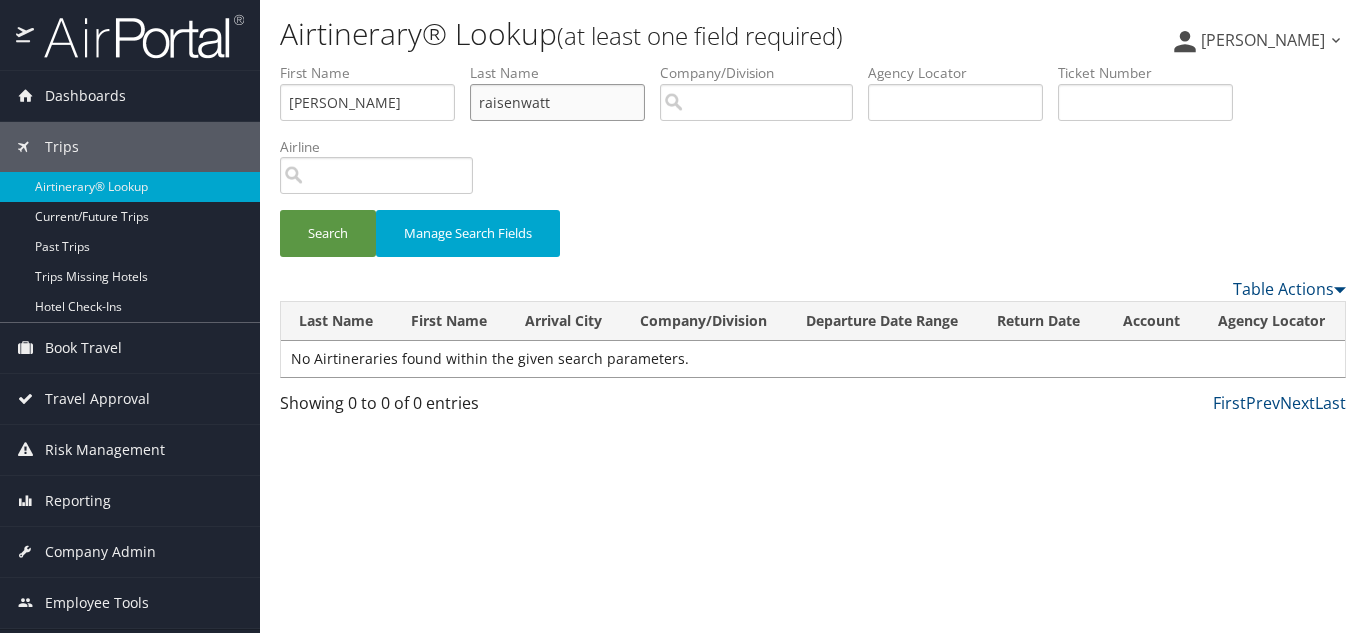 type on "raisenwatt" 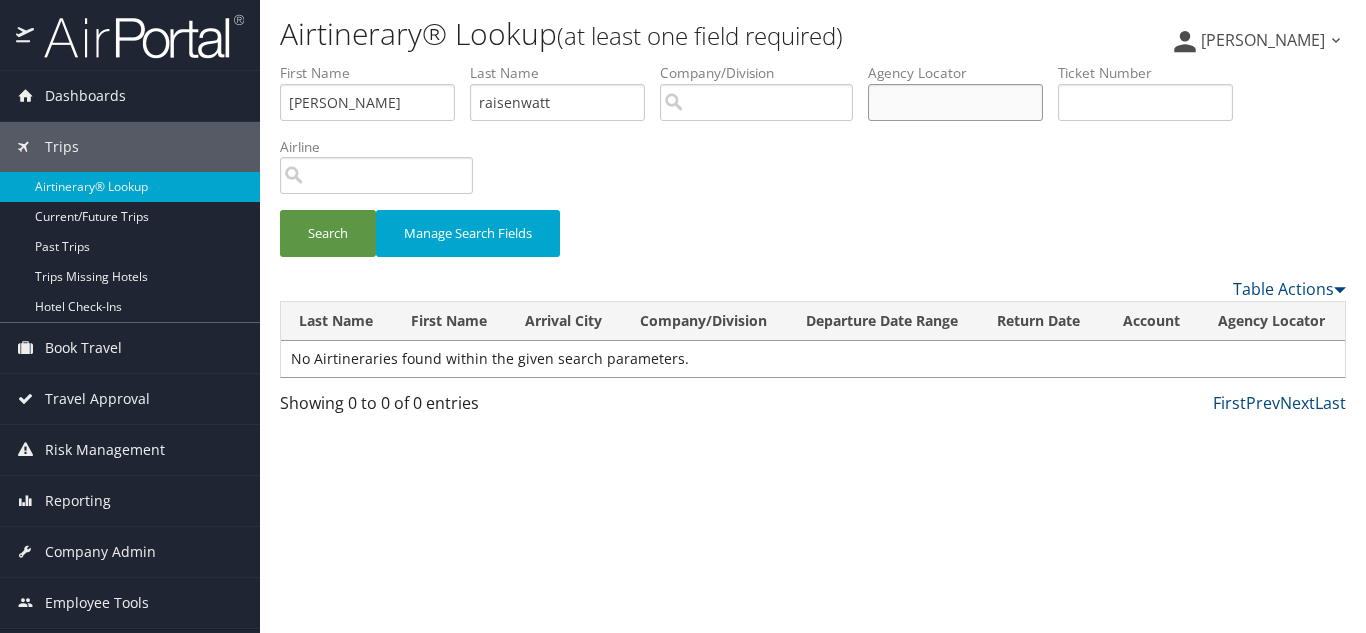 click at bounding box center [955, 102] 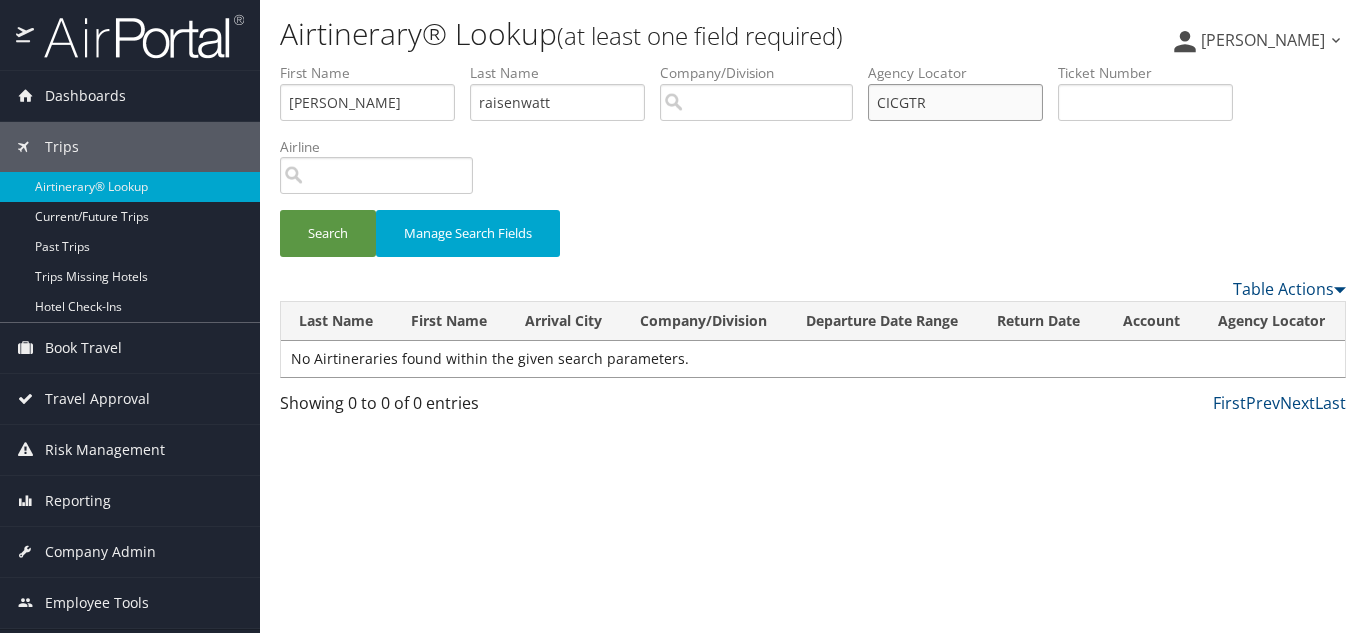 type on "CICGTR" 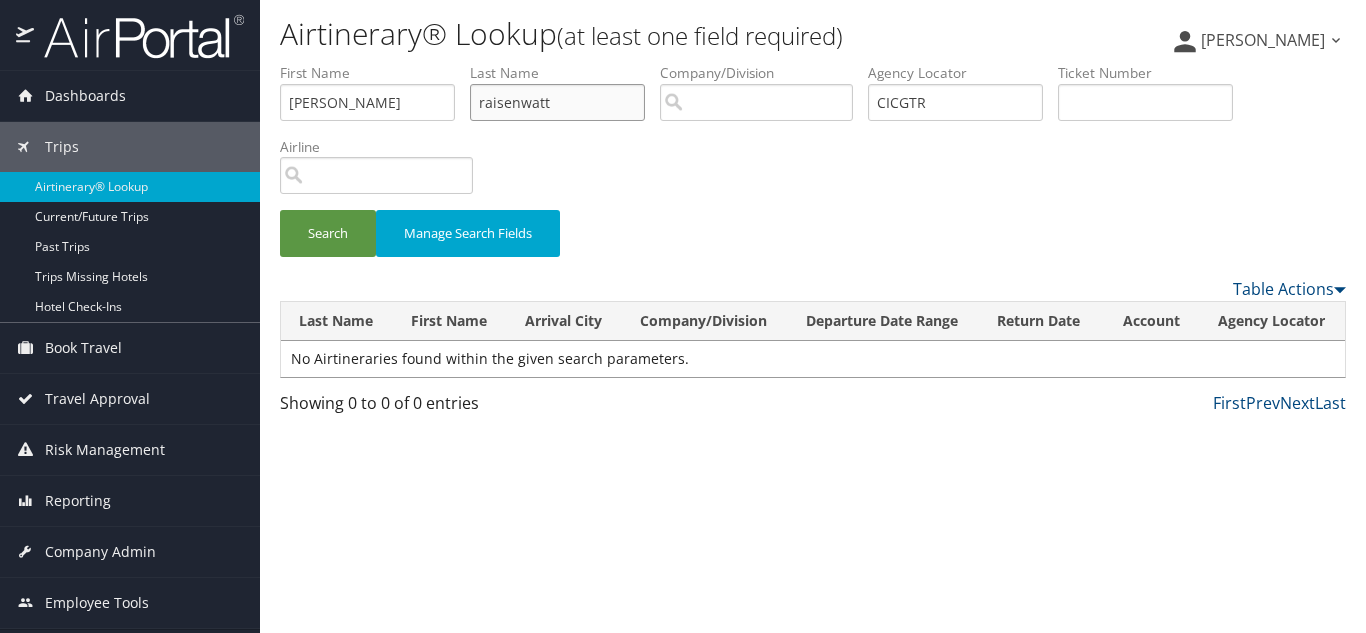 drag, startPoint x: 520, startPoint y: 104, endPoint x: 376, endPoint y: 112, distance: 144.22205 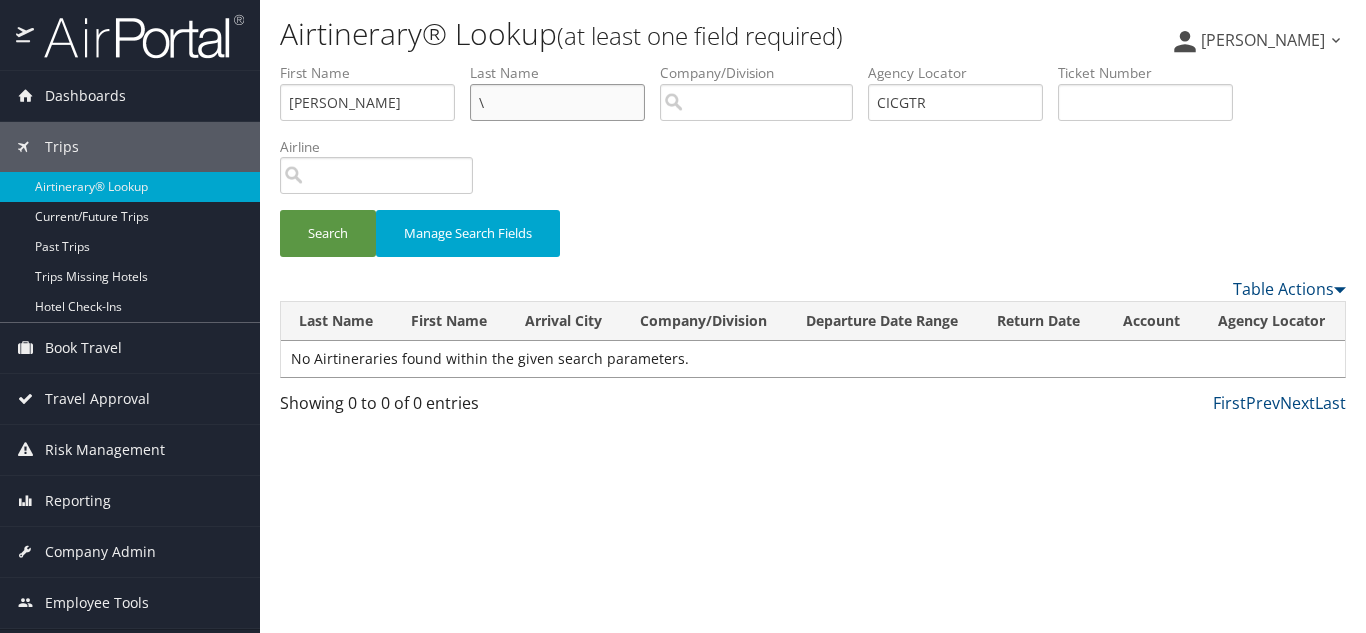 type on "\" 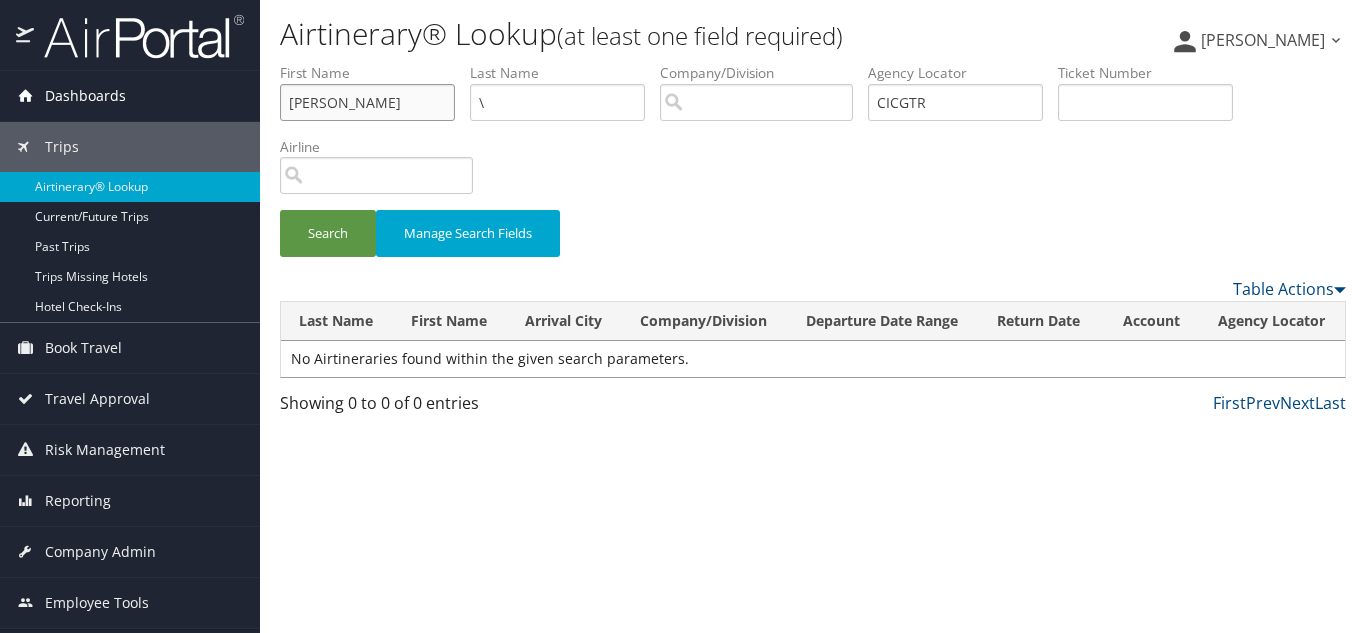 type on "]" 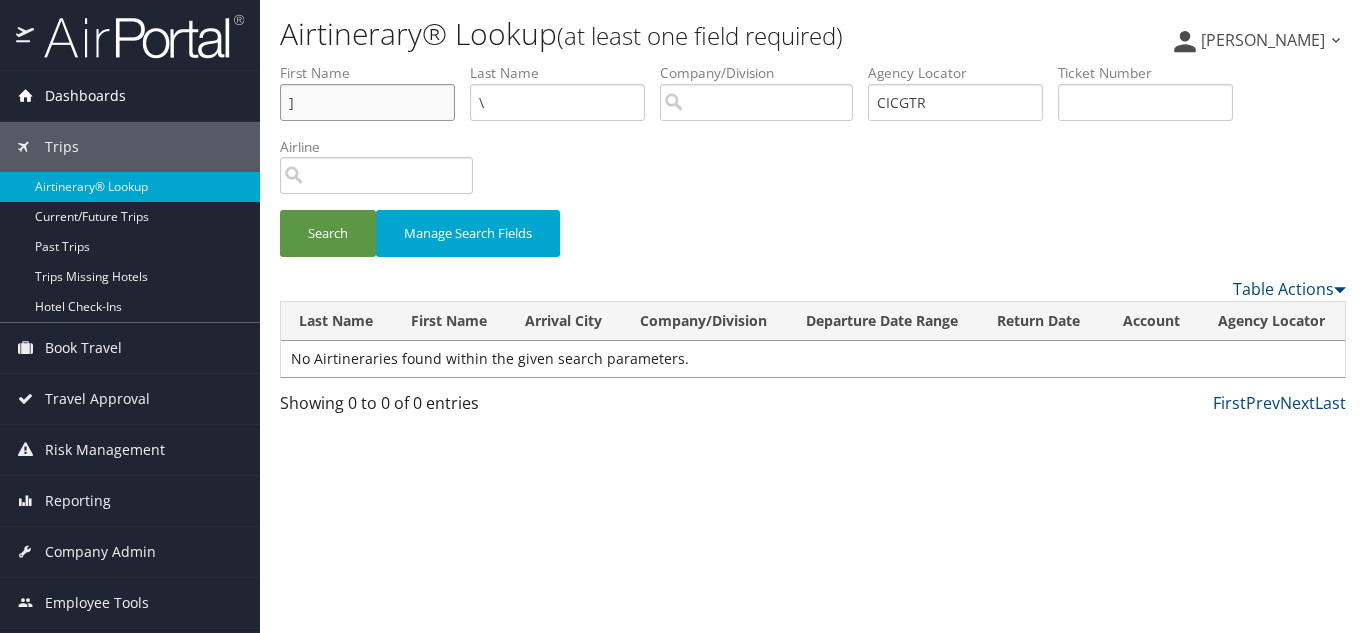 drag, startPoint x: 354, startPoint y: 107, endPoint x: 202, endPoint y: 109, distance: 152.01315 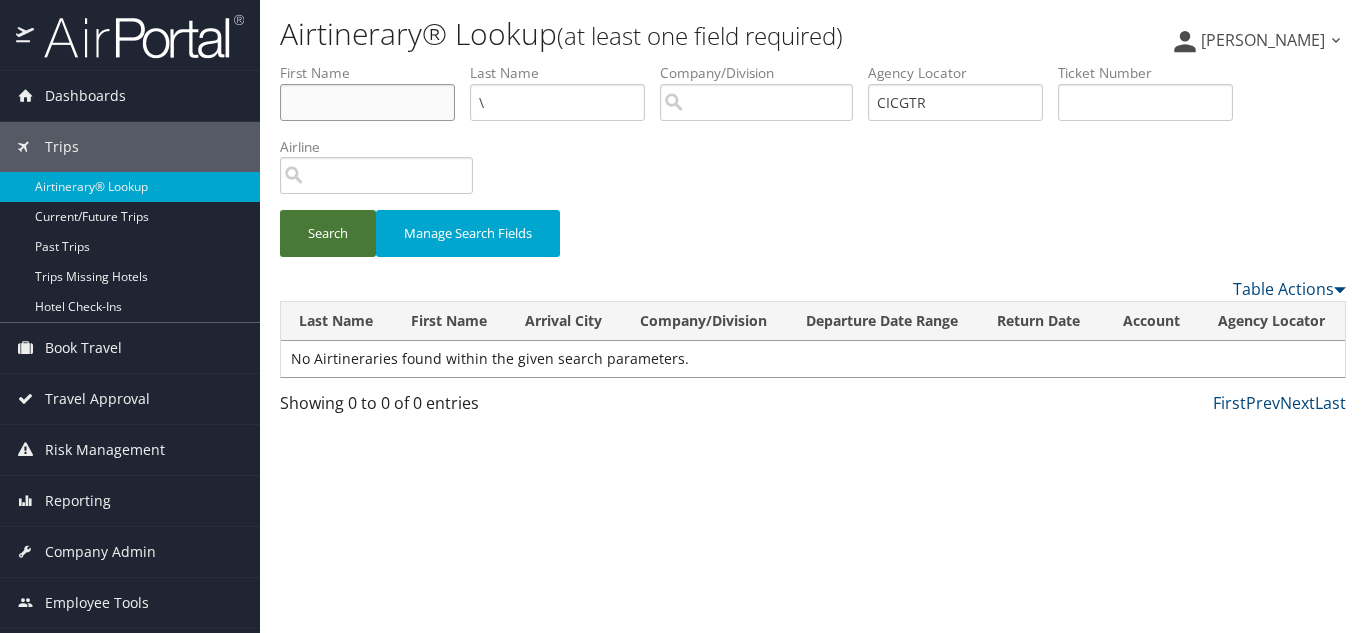 type 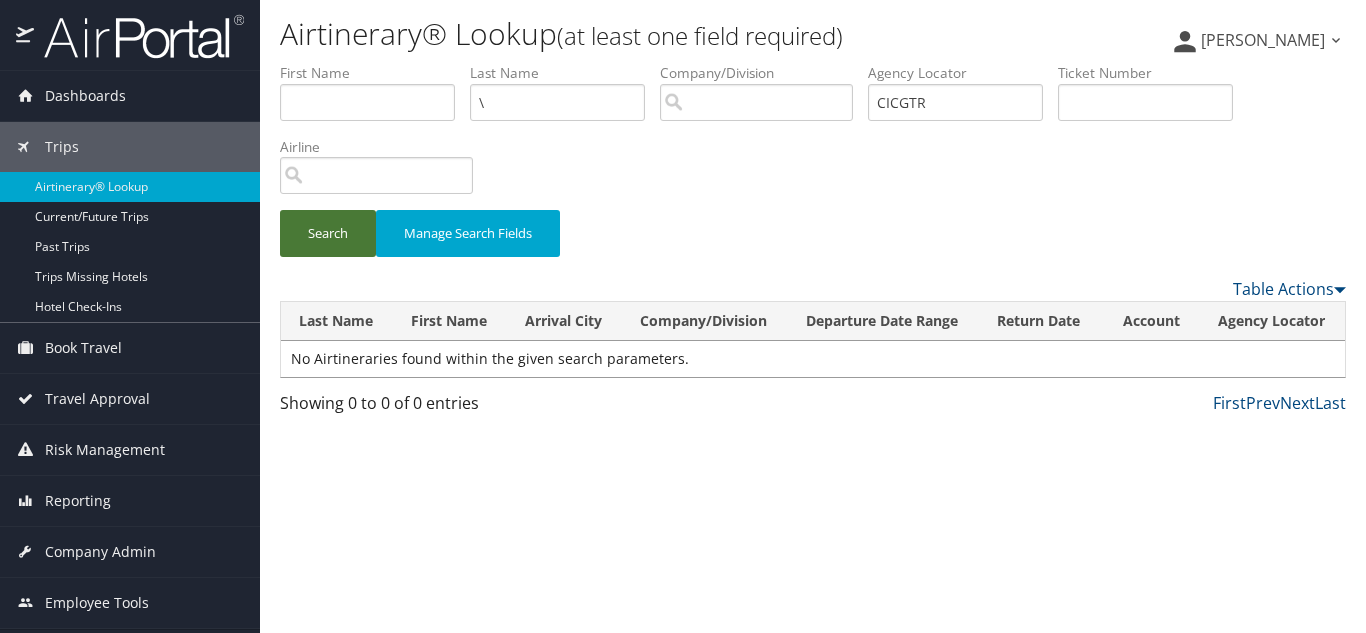 click on "Search" at bounding box center (328, 233) 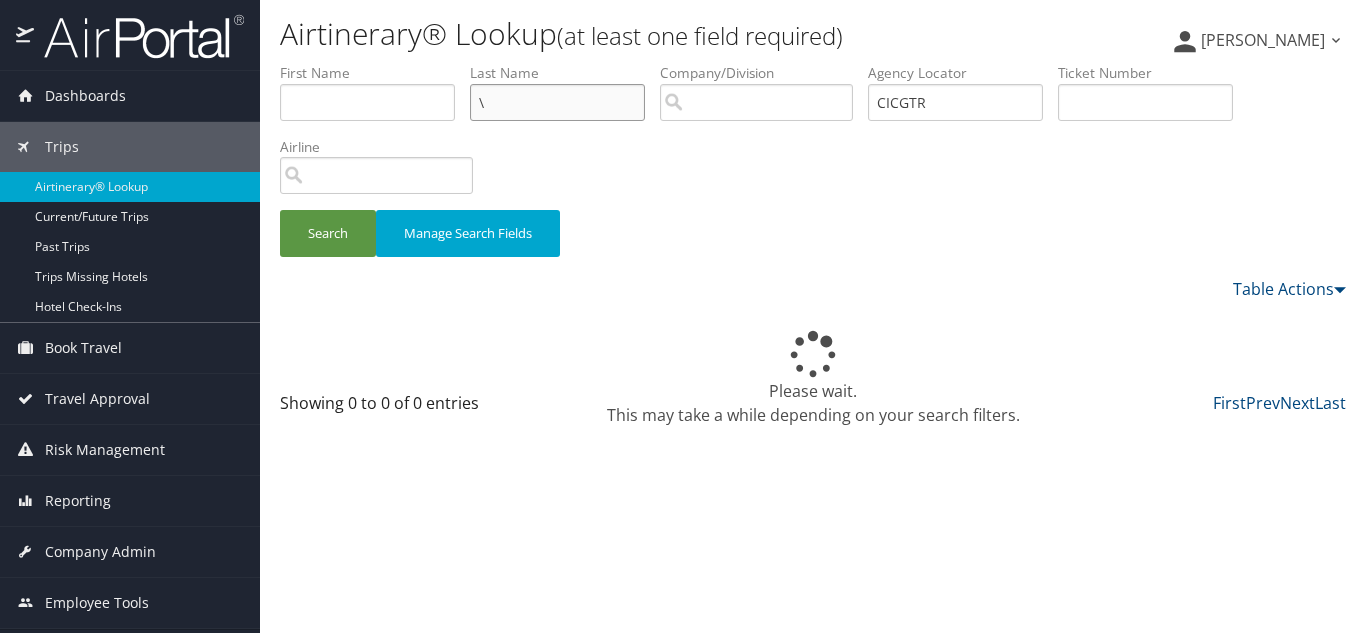 click on "\" at bounding box center [557, 102] 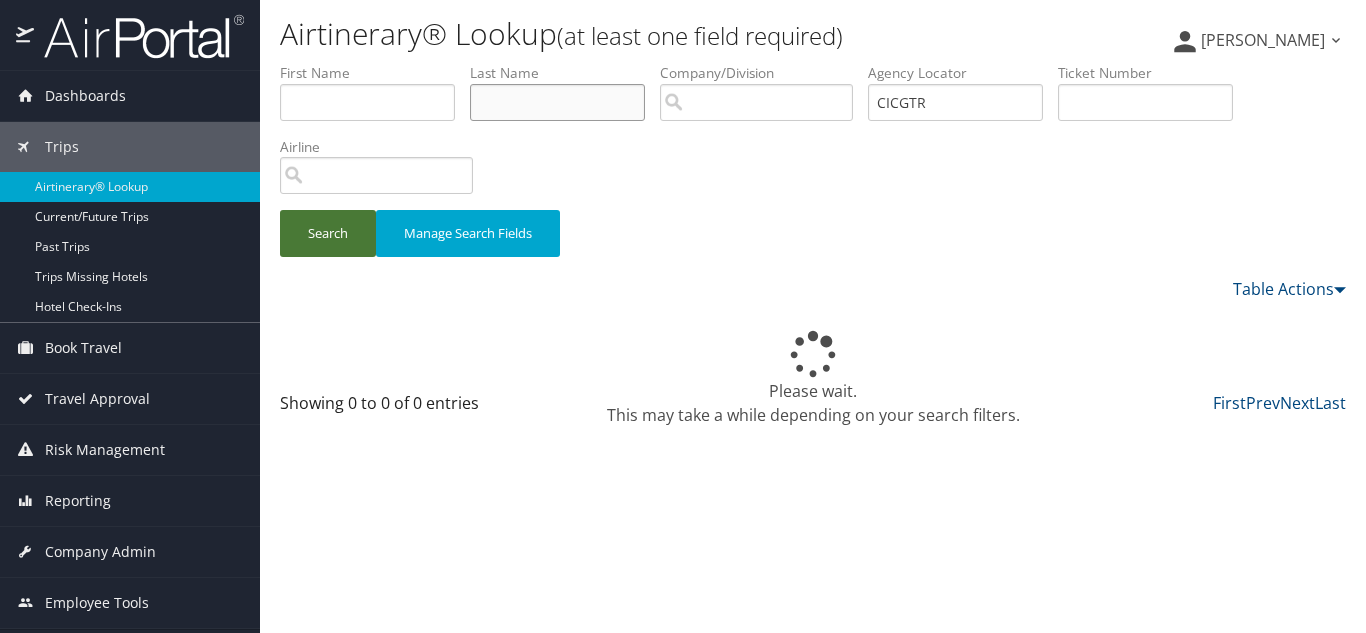 type 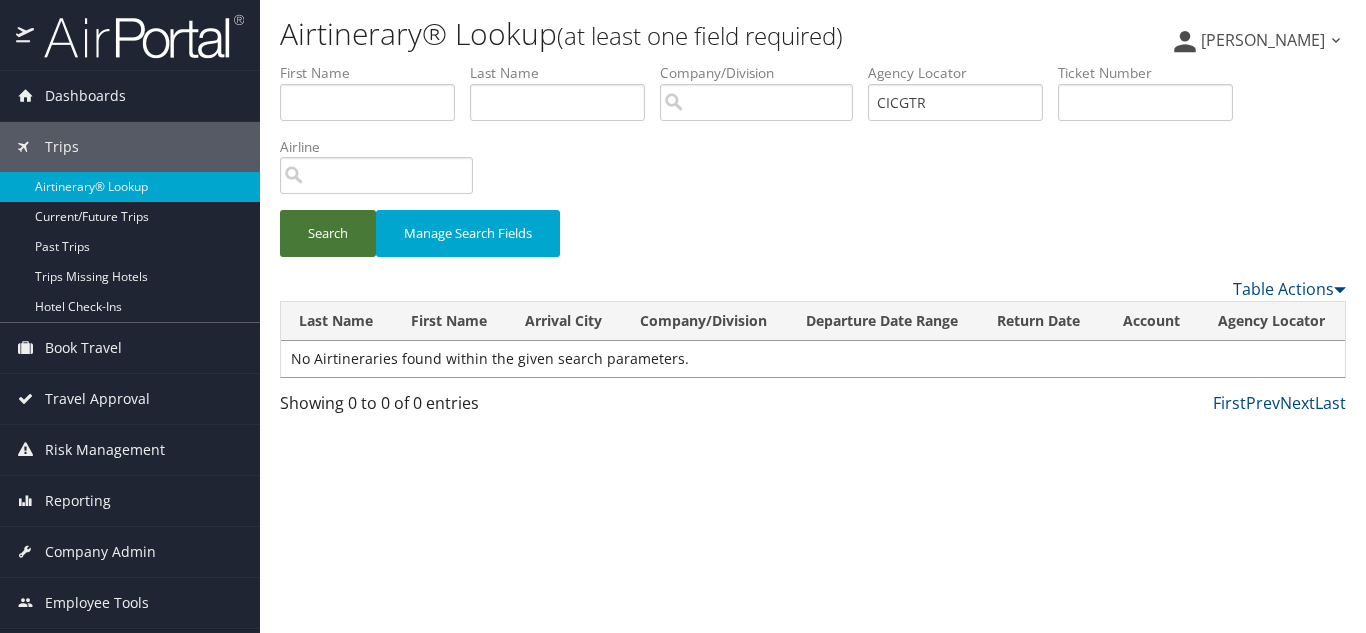 click on "Search" at bounding box center [328, 233] 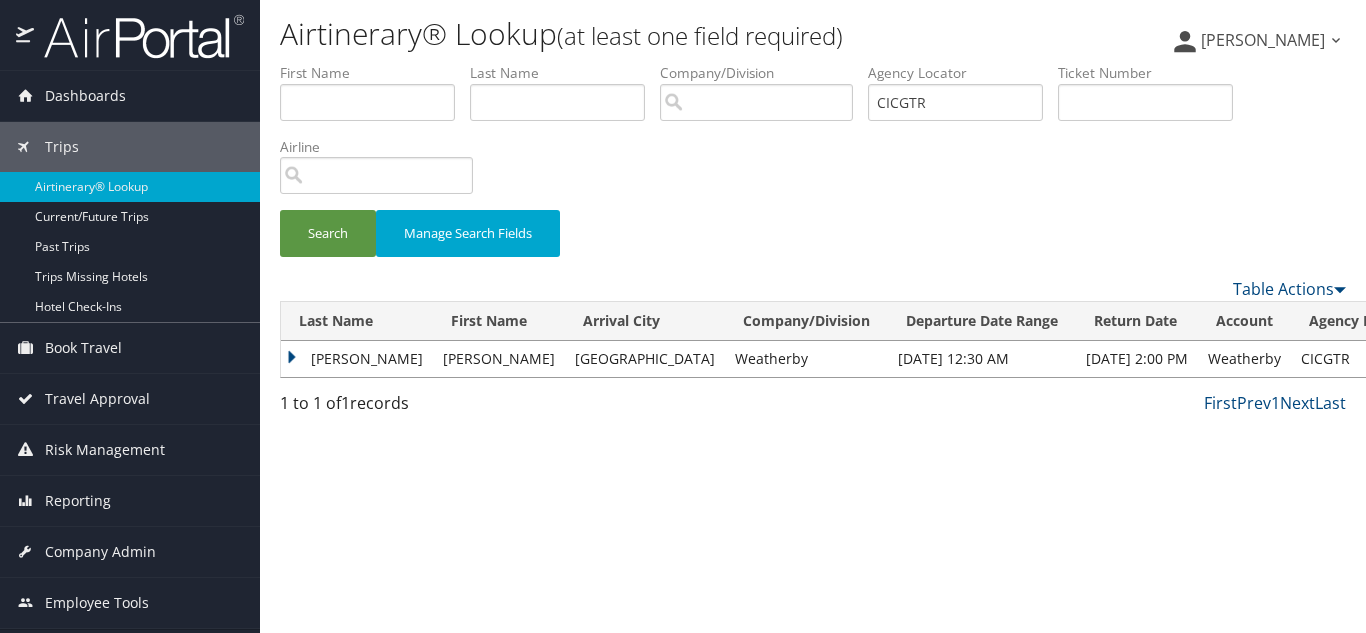 click on "Weatherby" at bounding box center (806, 359) 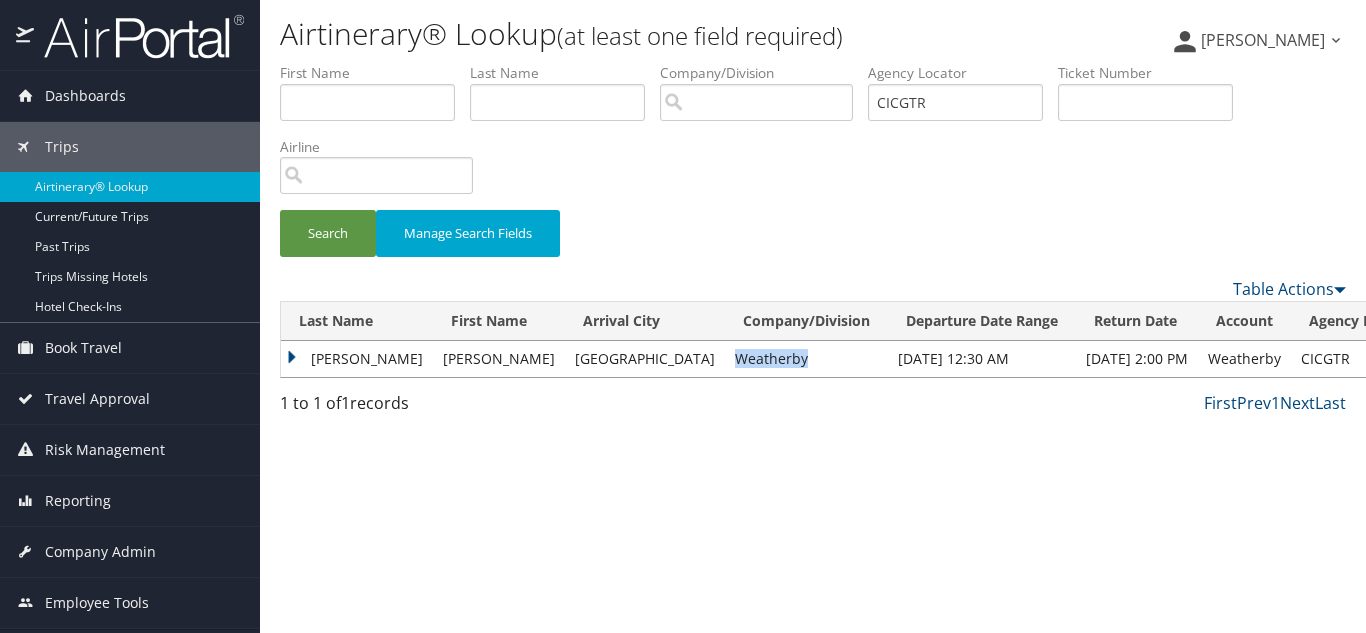 click on "Weatherby" at bounding box center [806, 359] 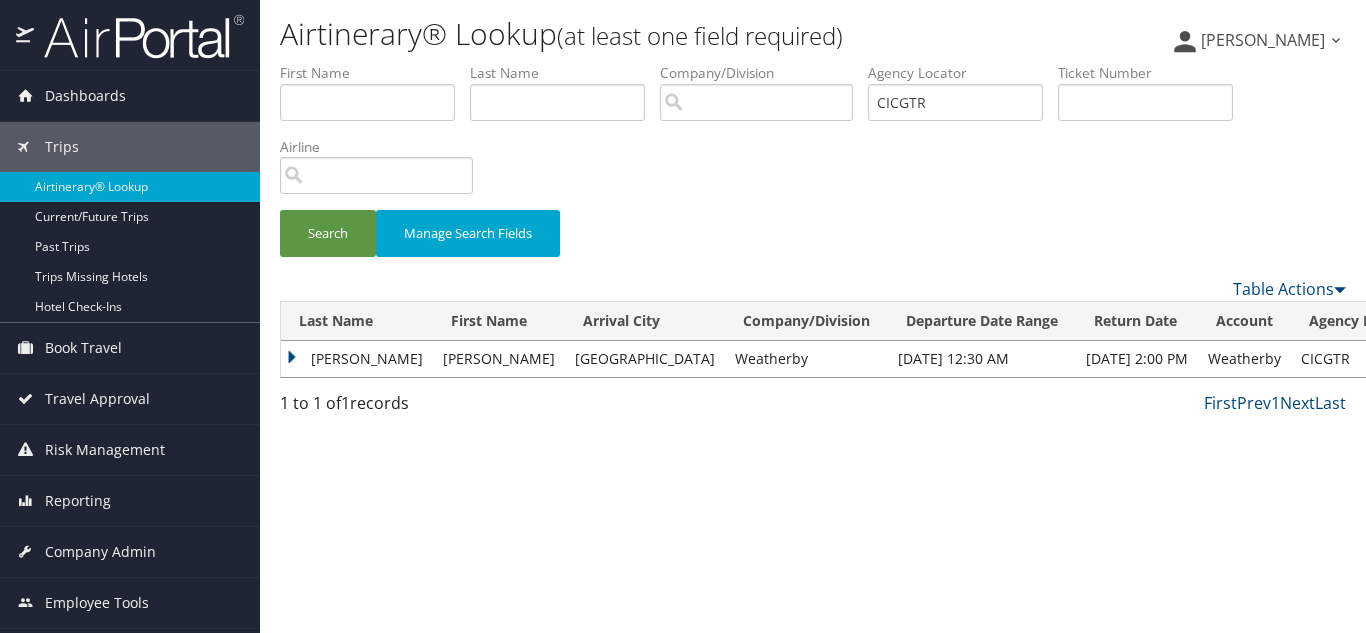 click on "Airtinerary® Lookup  (at least one field required)
[PERSON_NAME]
[PERSON_NAME]
My Settings
Travel Agency Contacts
Log Consulting Time
View Travel Profile" at bounding box center [813, 316] 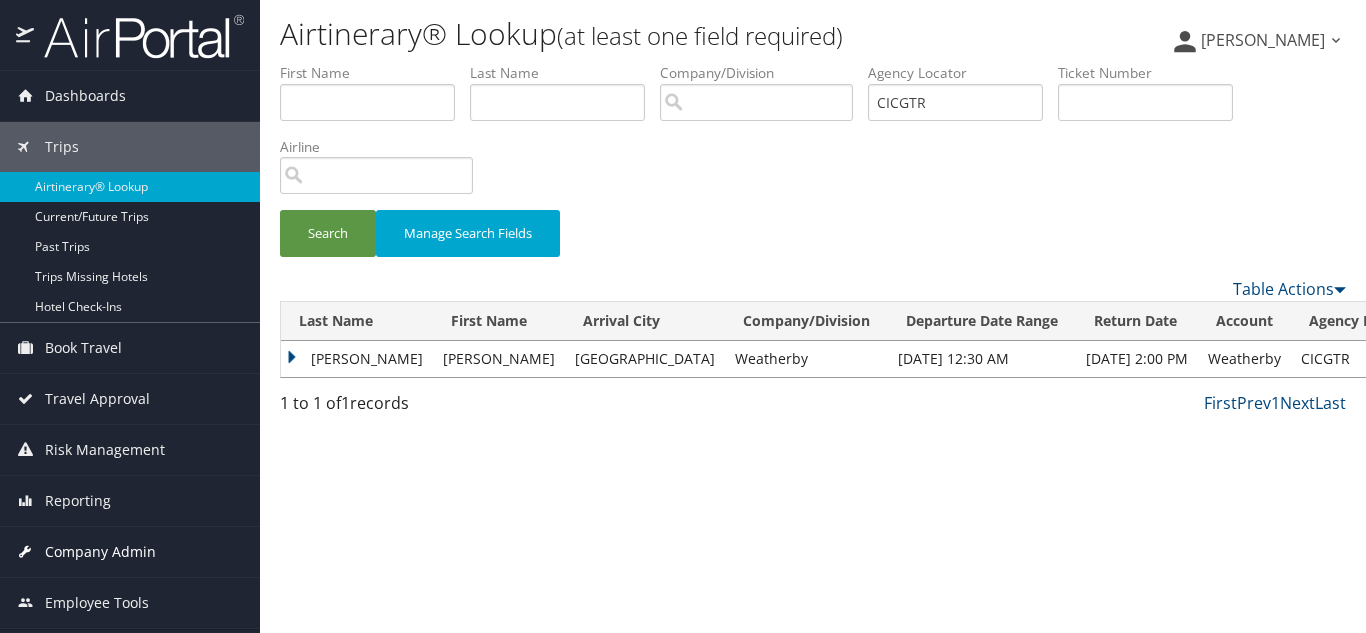 click on "Company Admin" at bounding box center [100, 552] 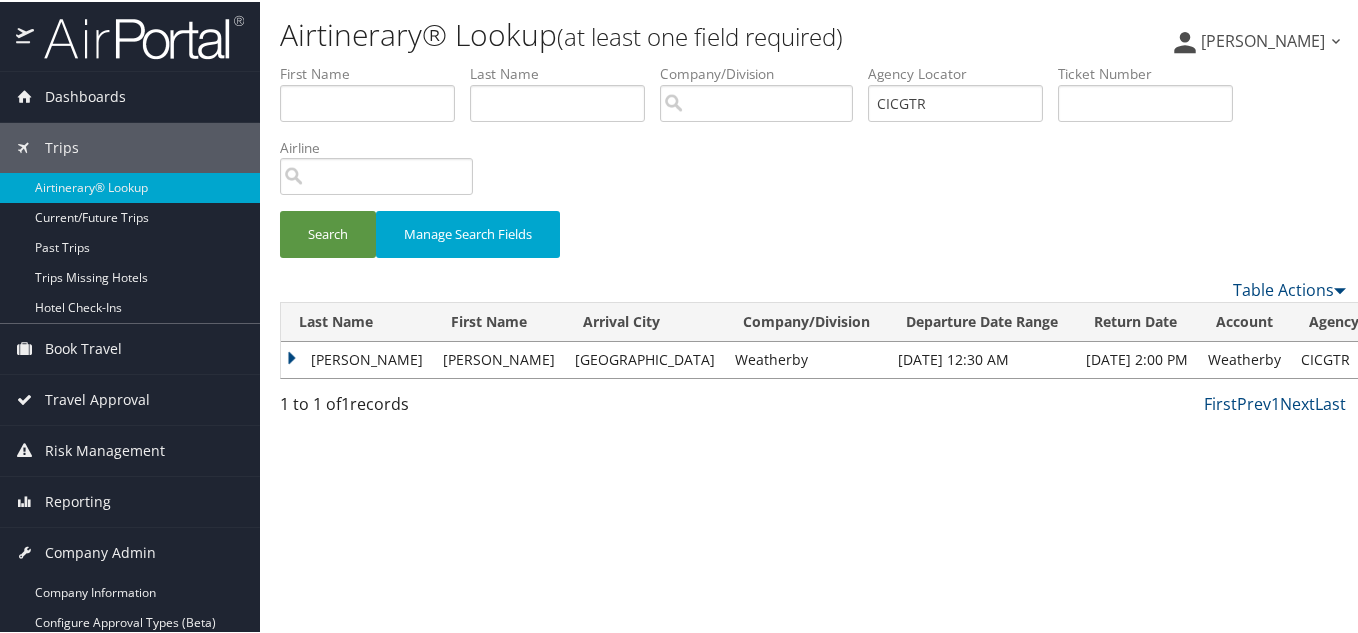 scroll, scrollTop: 0, scrollLeft: 0, axis: both 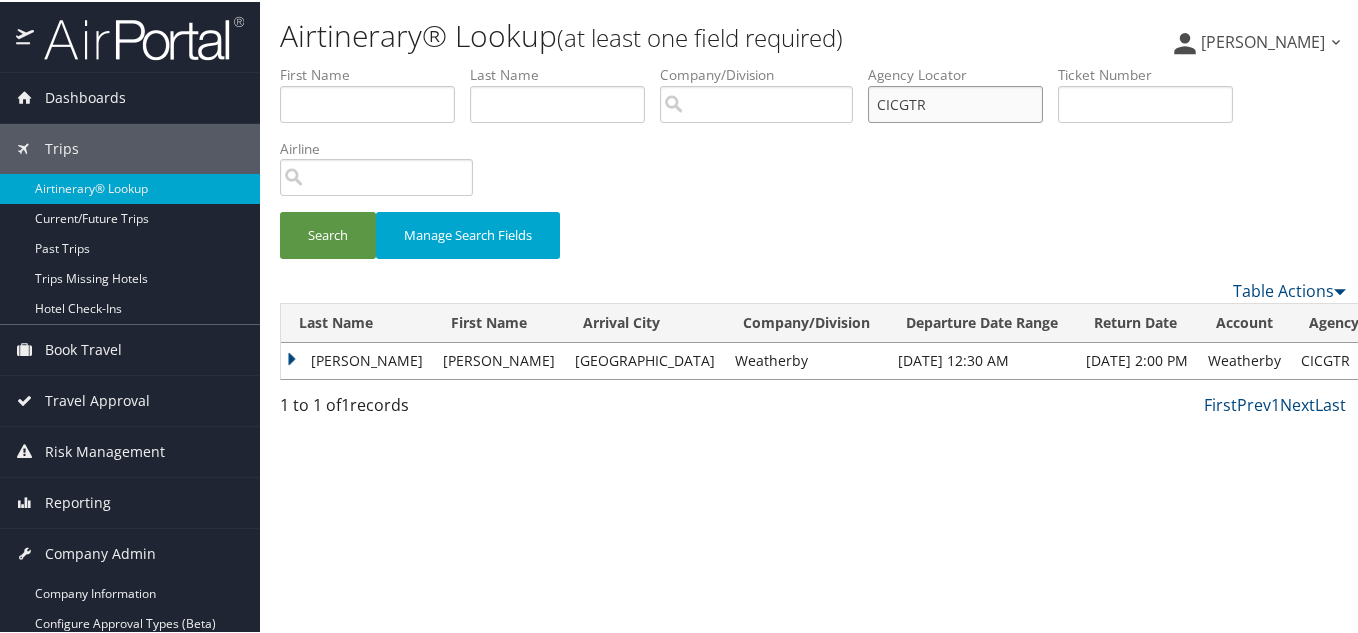 click on "CICGTR" at bounding box center (955, 102) 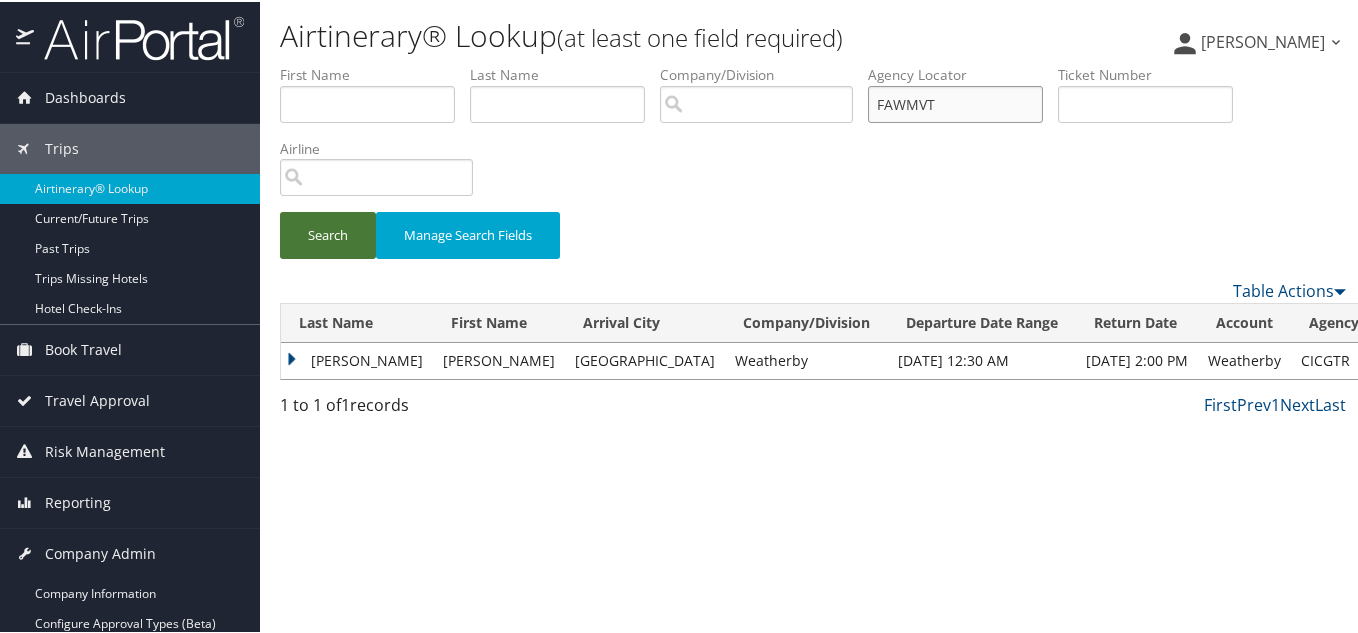 type on "FAWMVT" 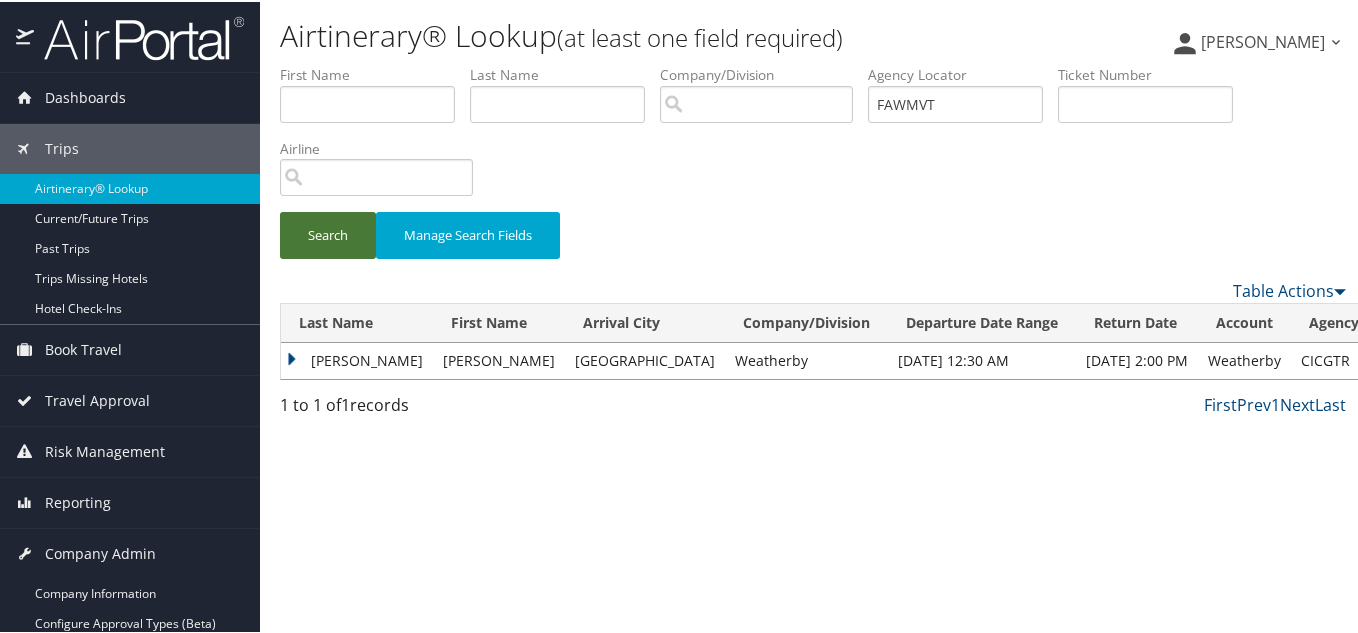 click on "Search" at bounding box center [328, 233] 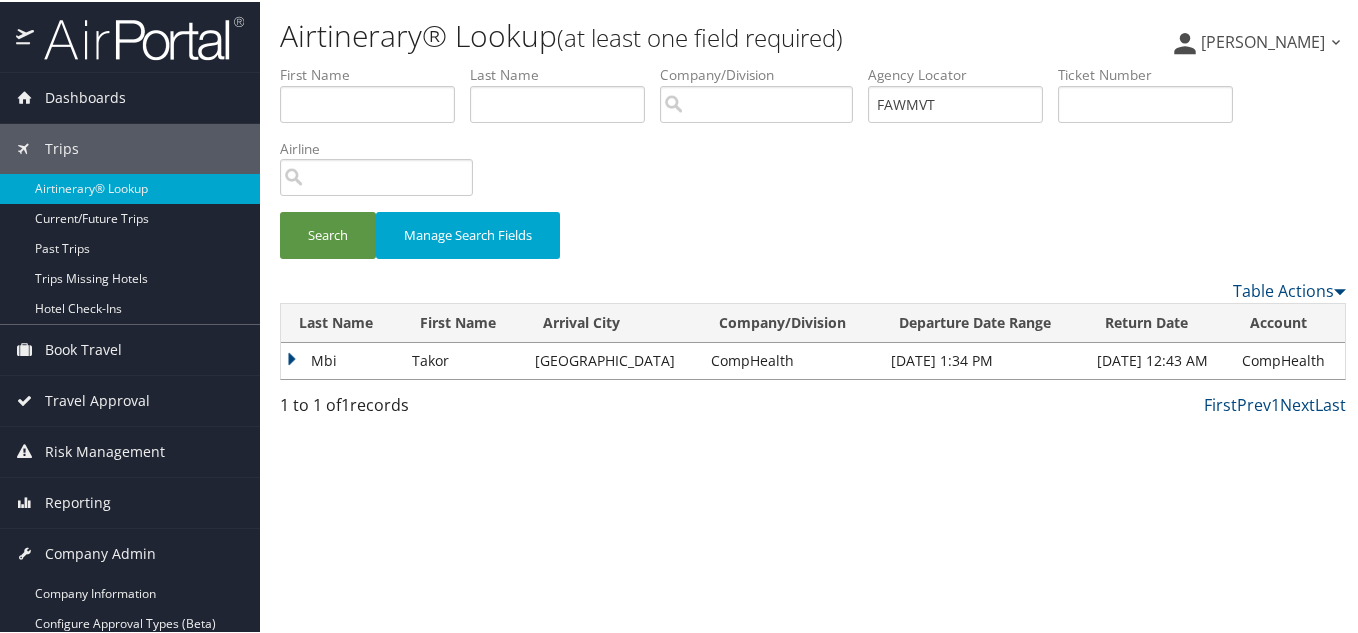 click on "Mbi" at bounding box center (341, 359) 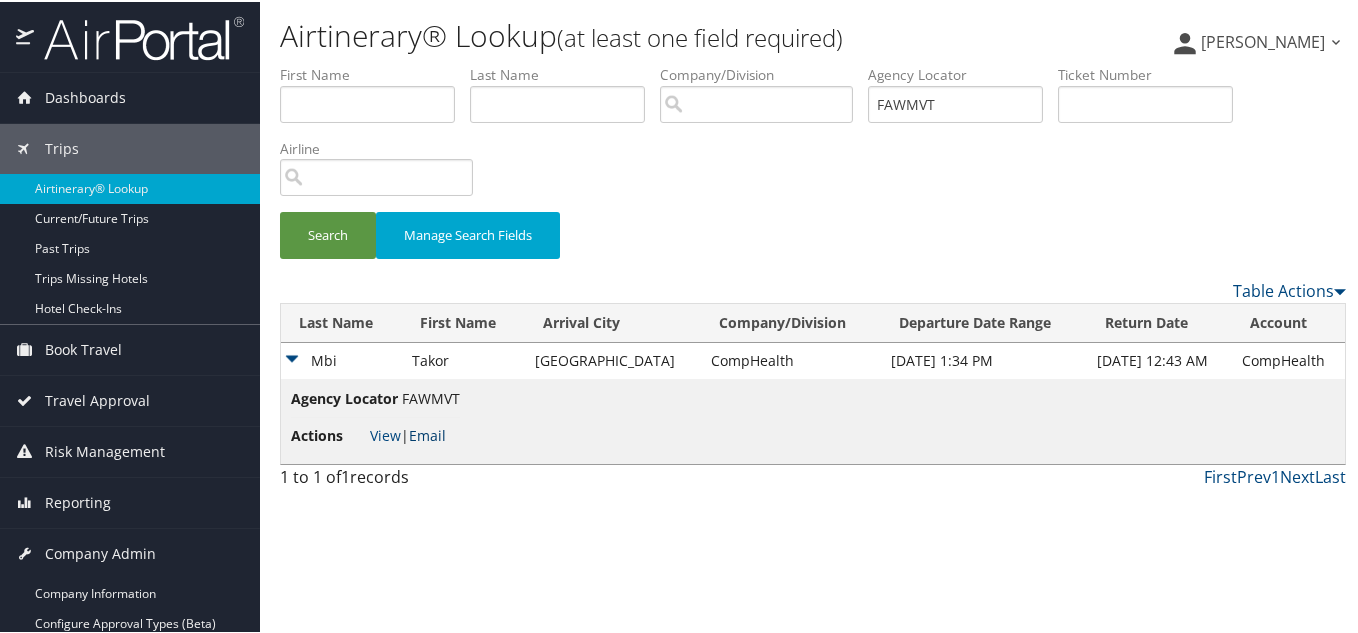 click on "Email" at bounding box center (427, 433) 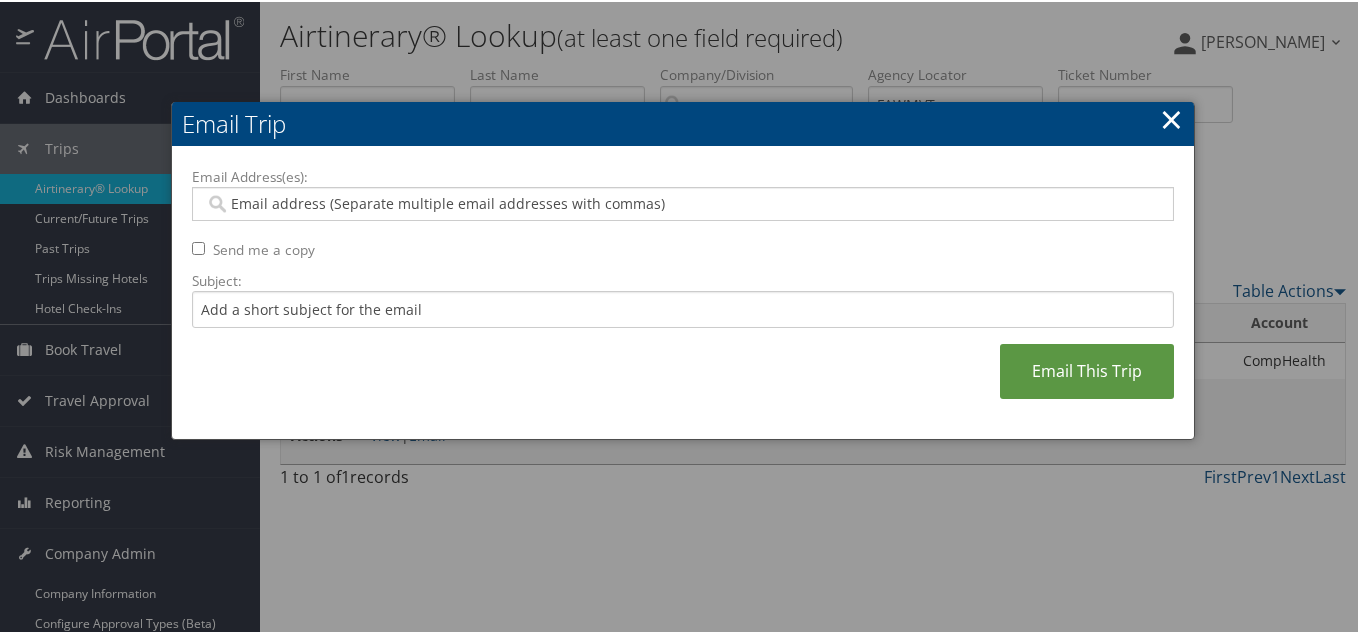 click at bounding box center (683, 202) 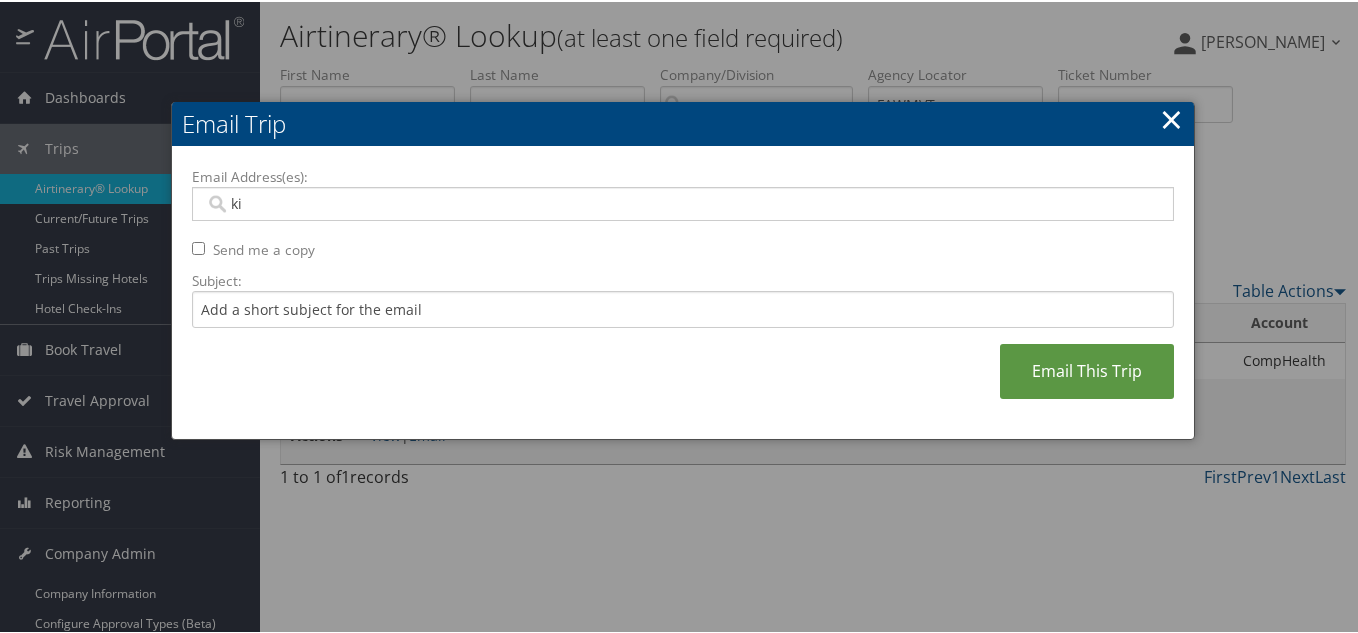 type on "[PERSON_NAME]" 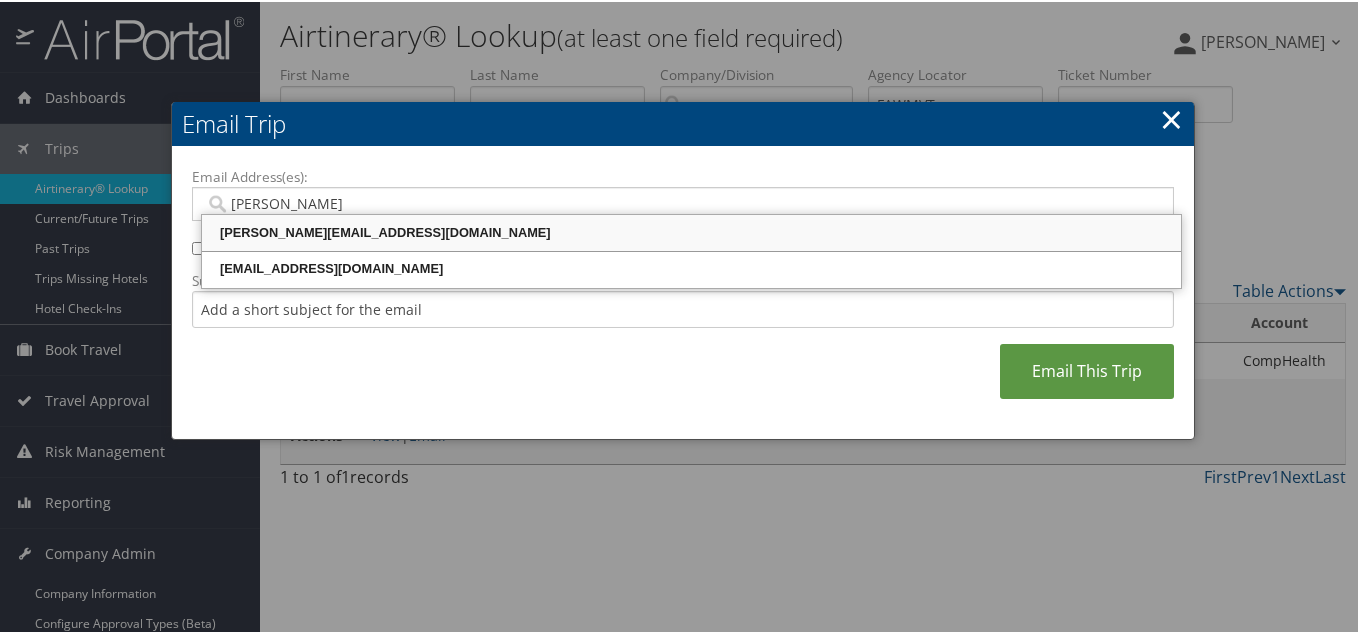 click on "[PERSON_NAME][EMAIL_ADDRESS][DOMAIN_NAME]" at bounding box center [691, 231] 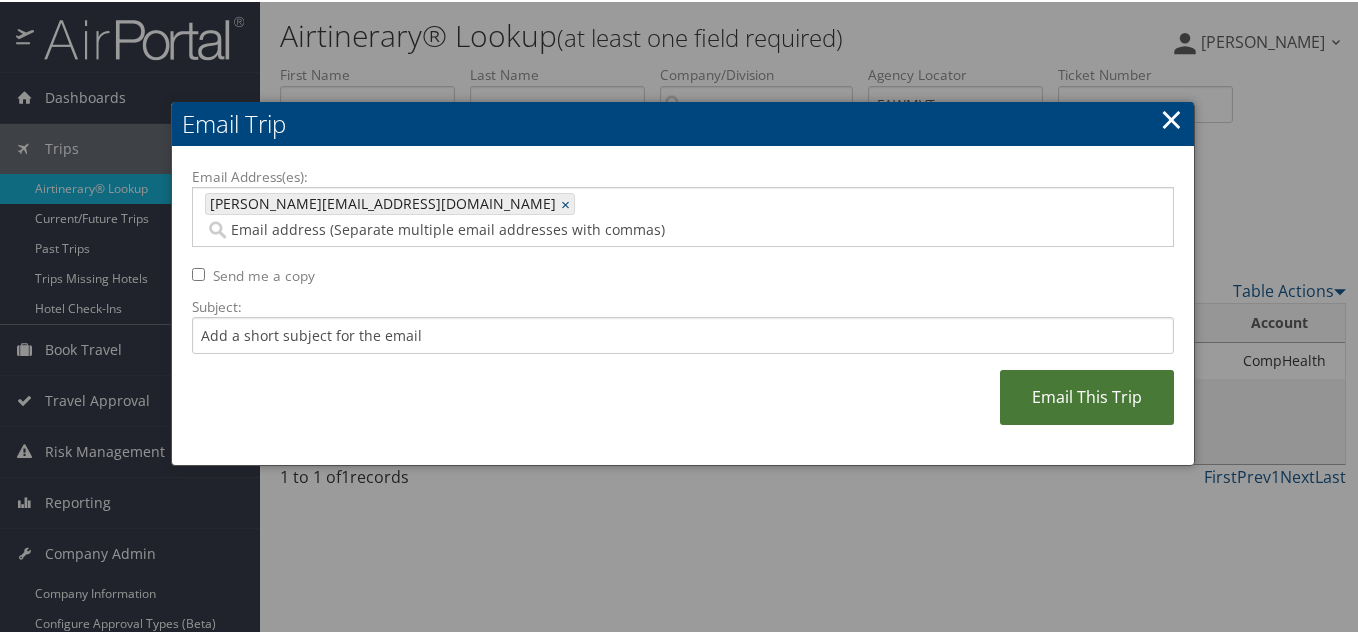 click on "Email This Trip" at bounding box center (1087, 395) 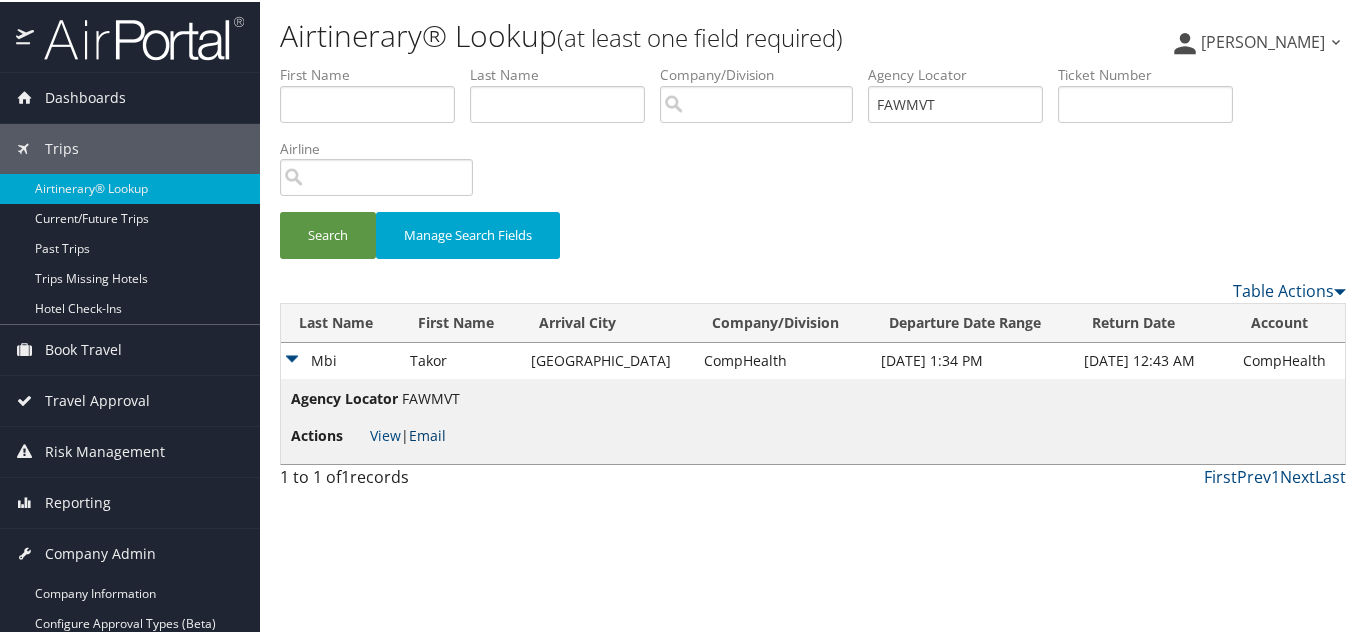 click on "Email" at bounding box center (427, 433) 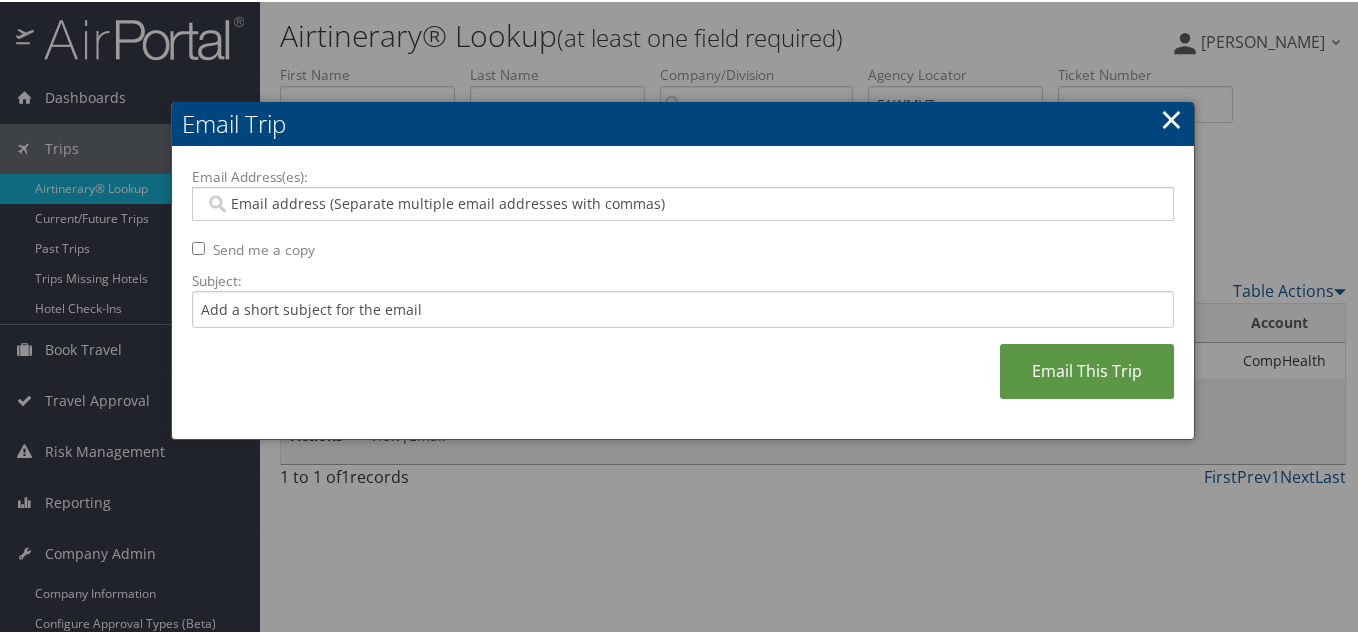 click on "Email Address(es):" at bounding box center [683, 175] 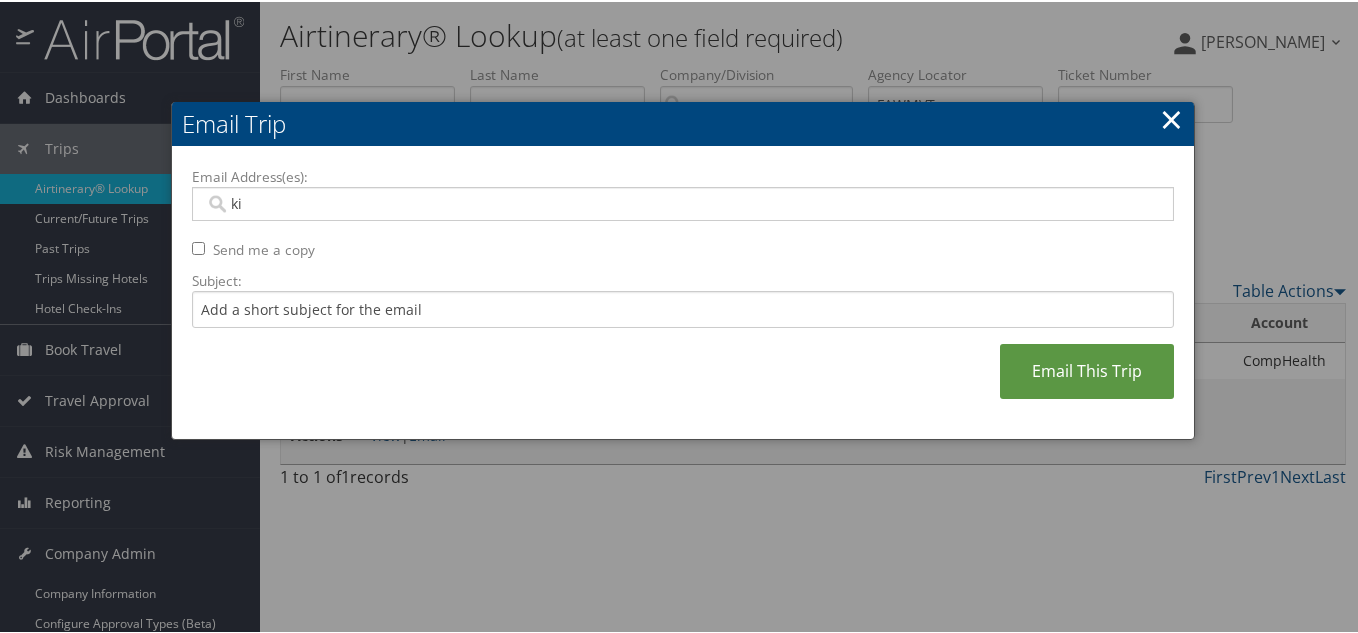 type on "[PERSON_NAME]" 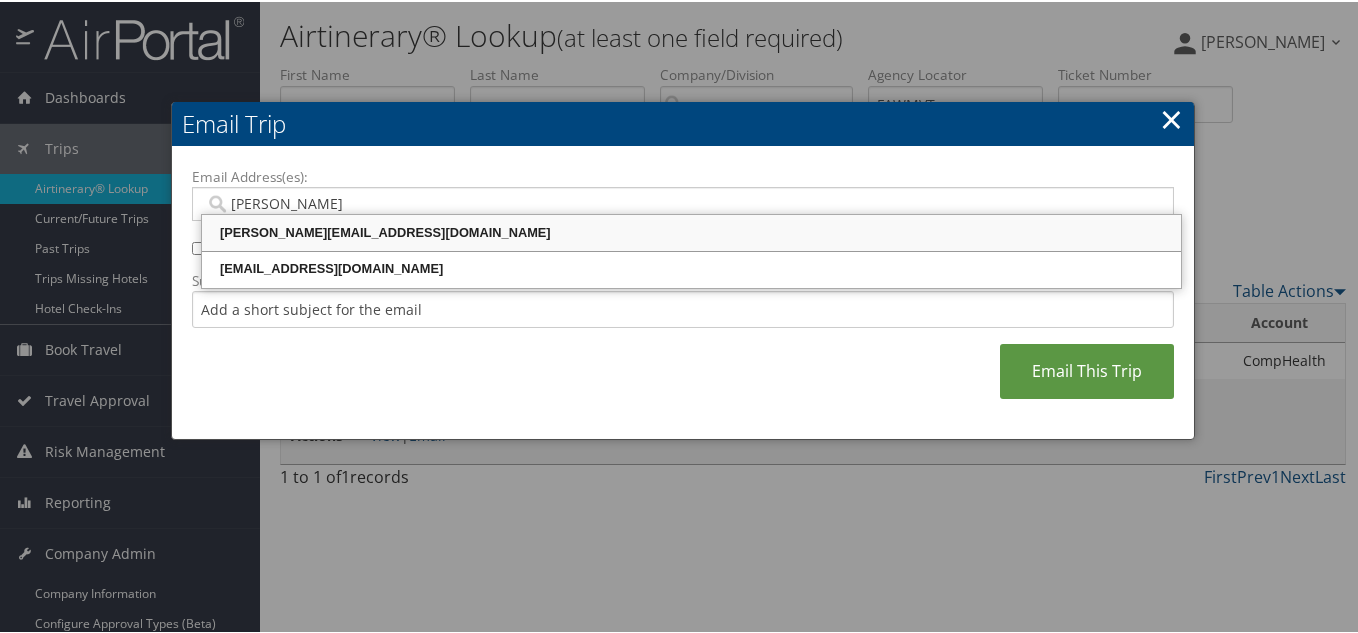 click on "[PERSON_NAME][EMAIL_ADDRESS][DOMAIN_NAME]" at bounding box center [691, 231] 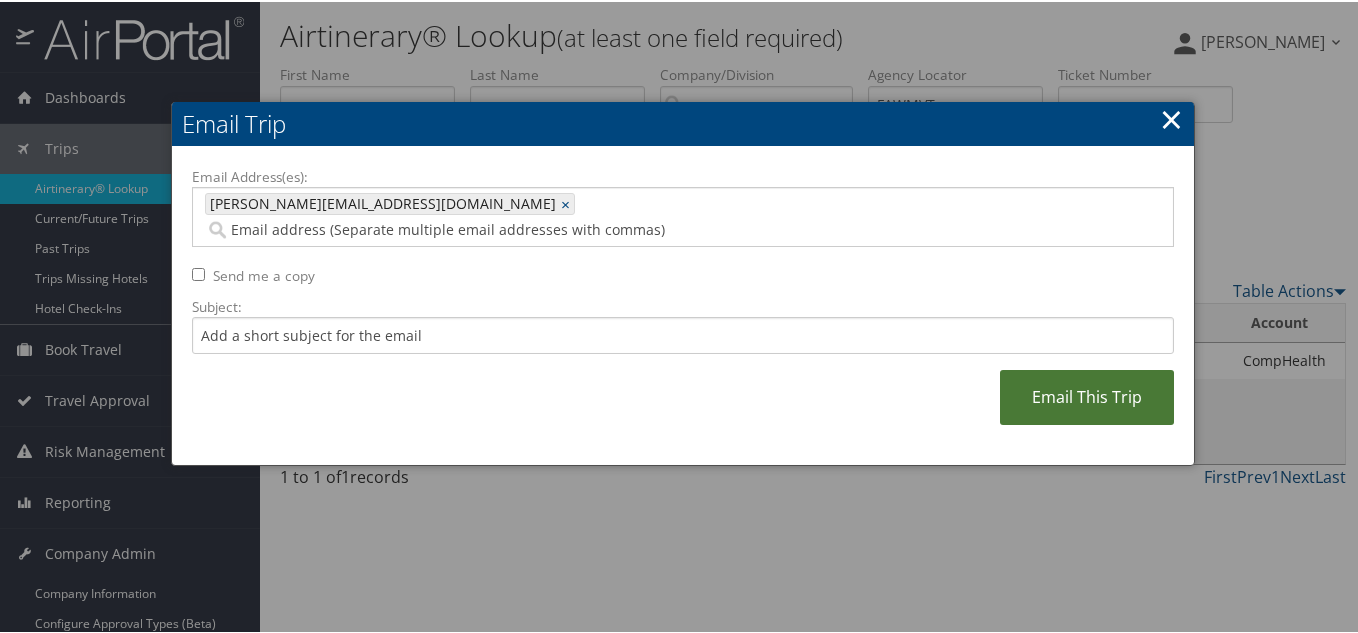 click on "Email This Trip" at bounding box center [1087, 395] 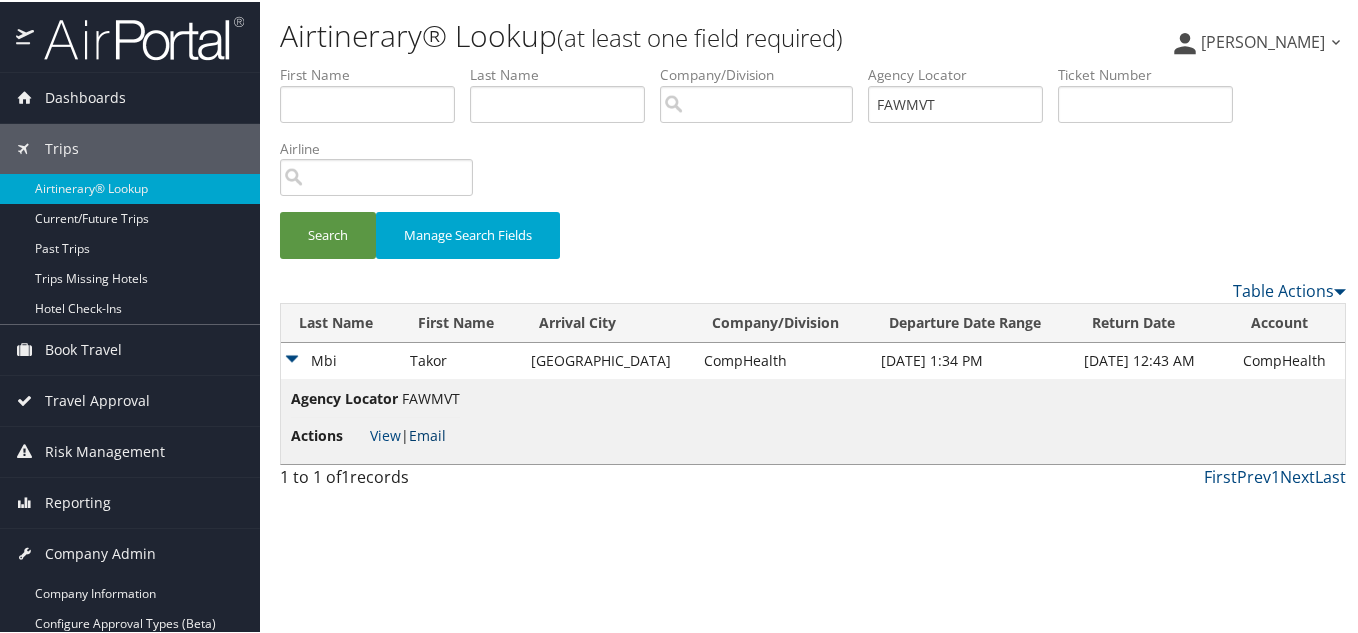 click on "Email" at bounding box center (427, 433) 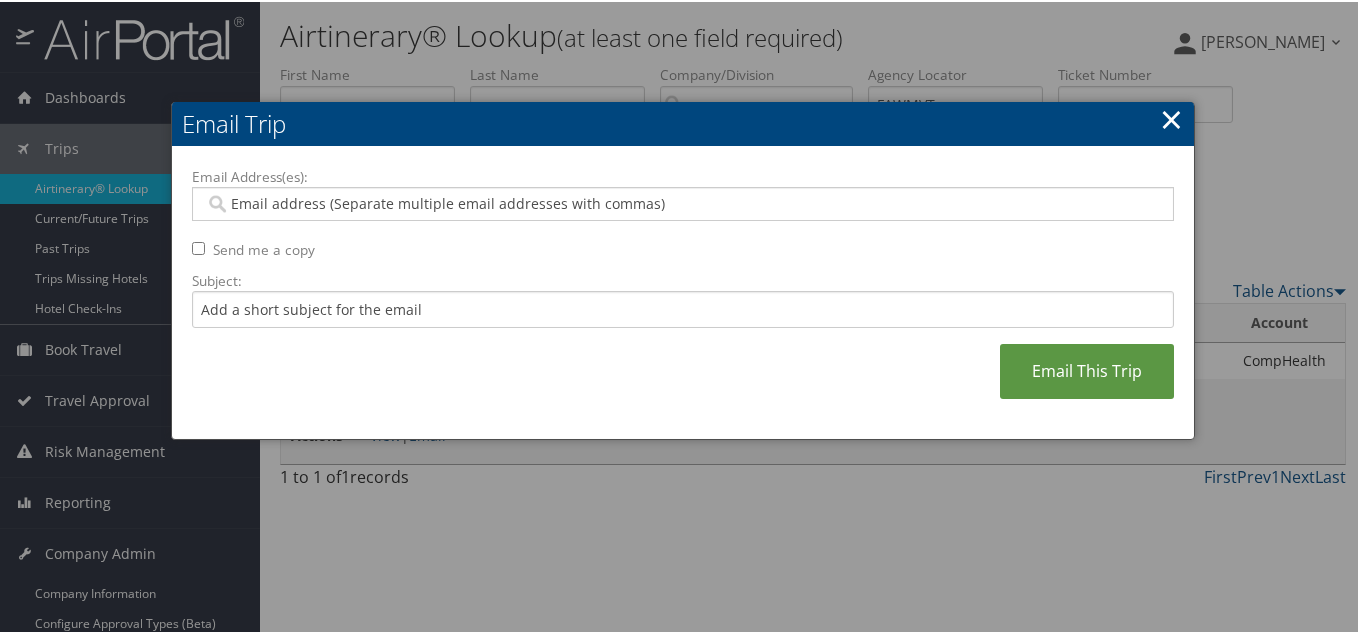 click on "Email Address(es):" at bounding box center (682, 202) 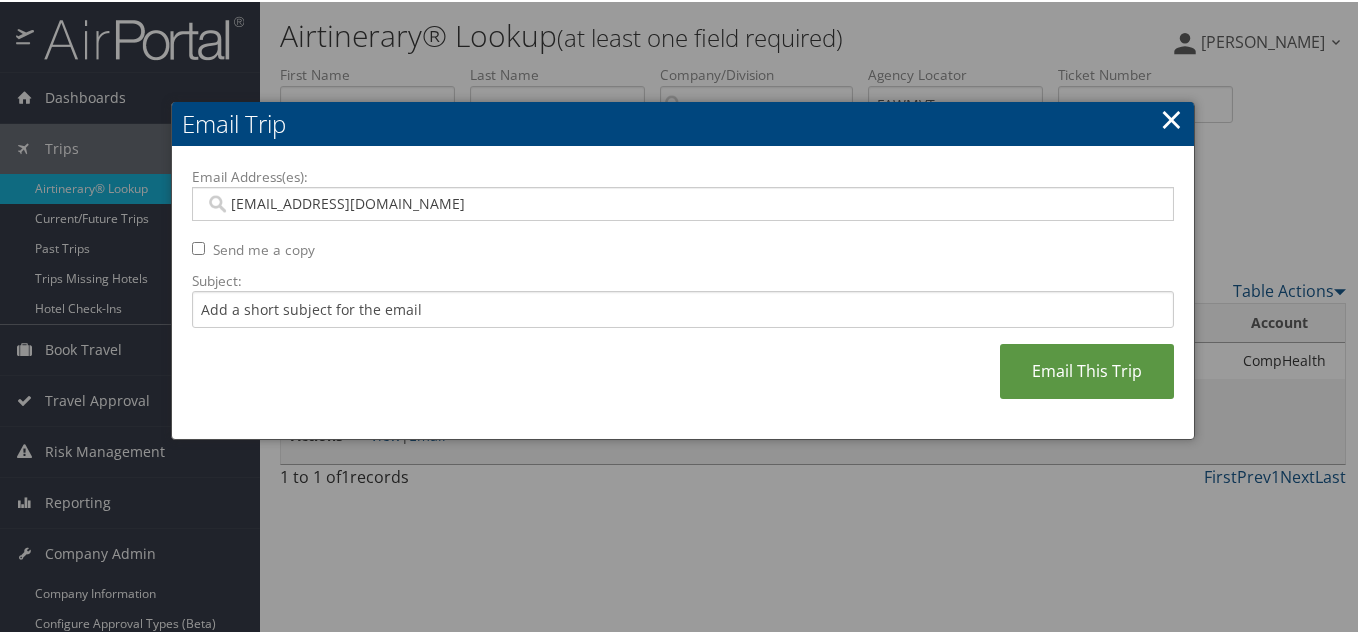 type on "[EMAIL_ADDRESS][DOMAIN_NAME]" 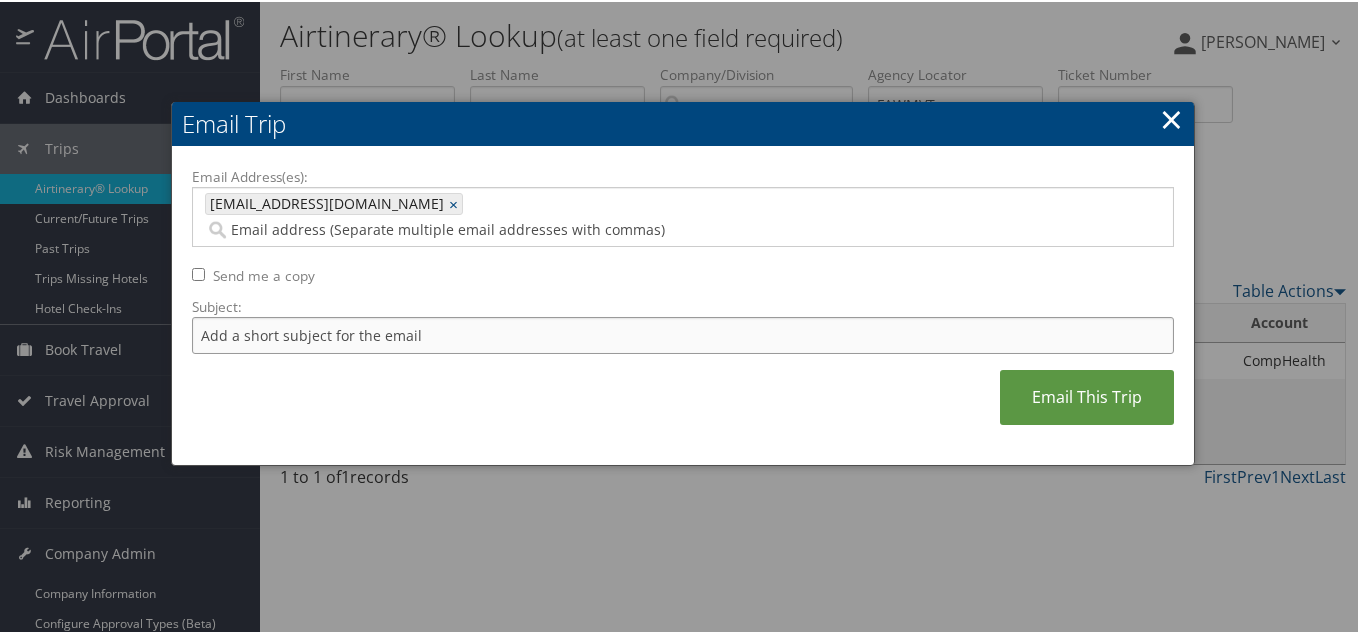 click on "Subject:" at bounding box center [683, 333] 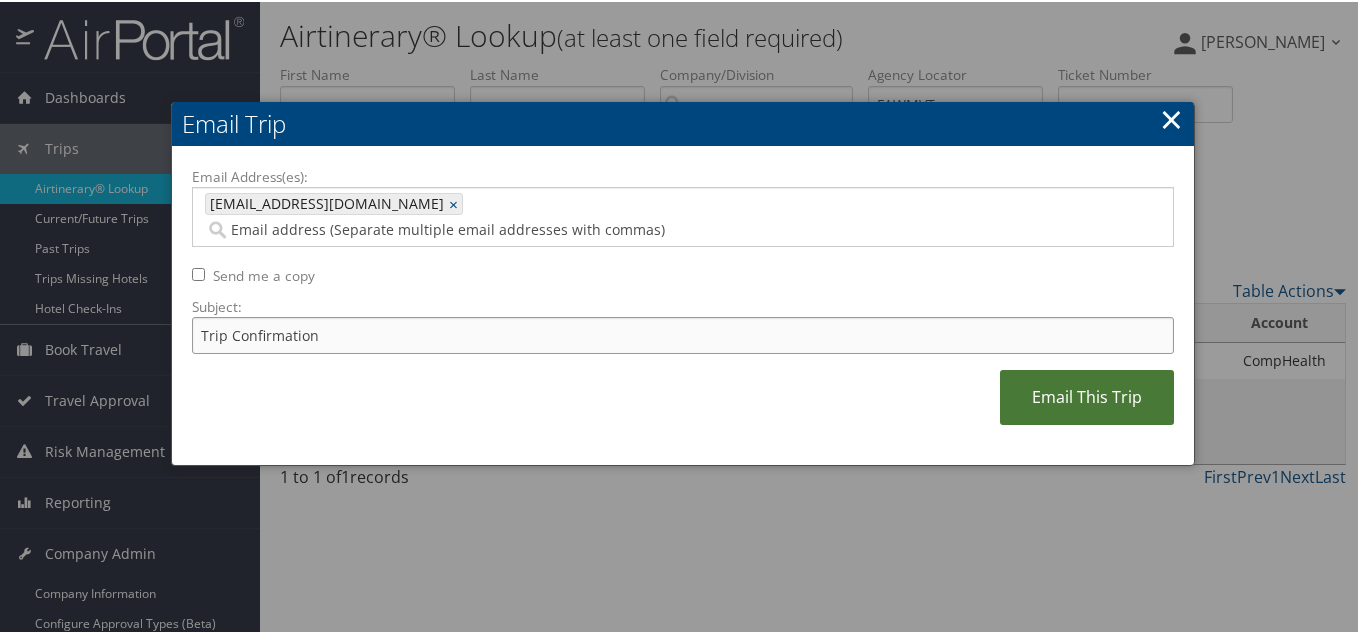 type on "Trip Confirmation" 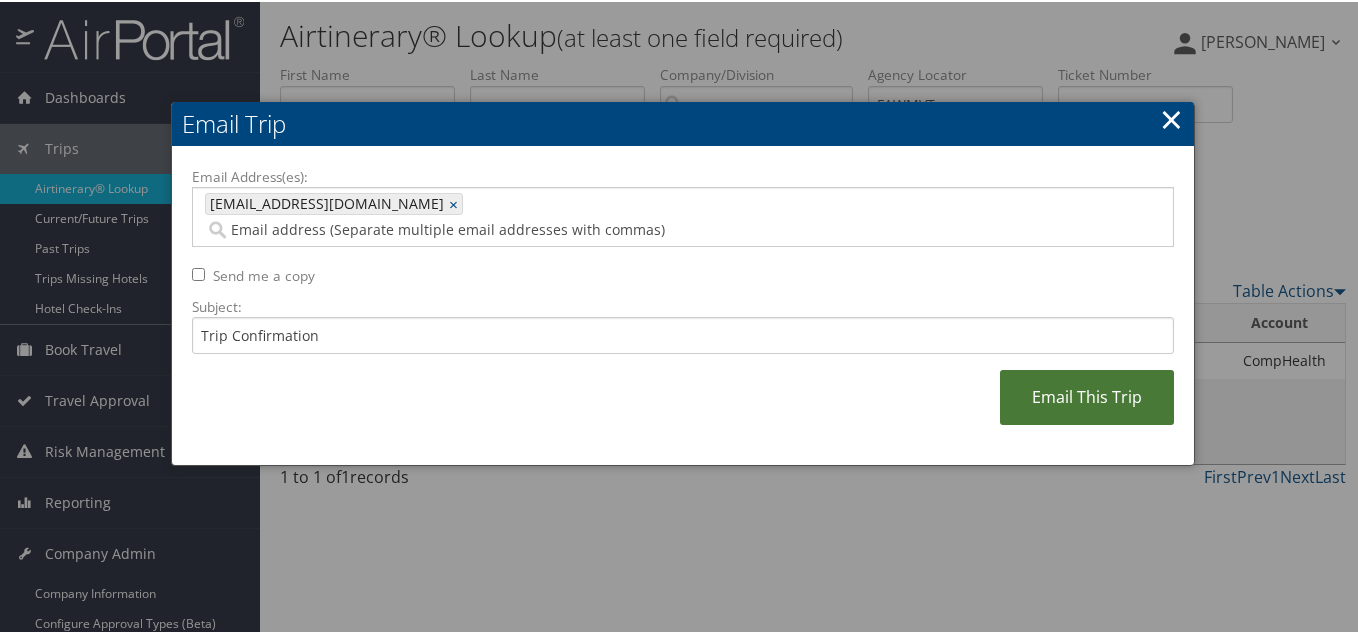 click on "Email This Trip" at bounding box center (1087, 395) 